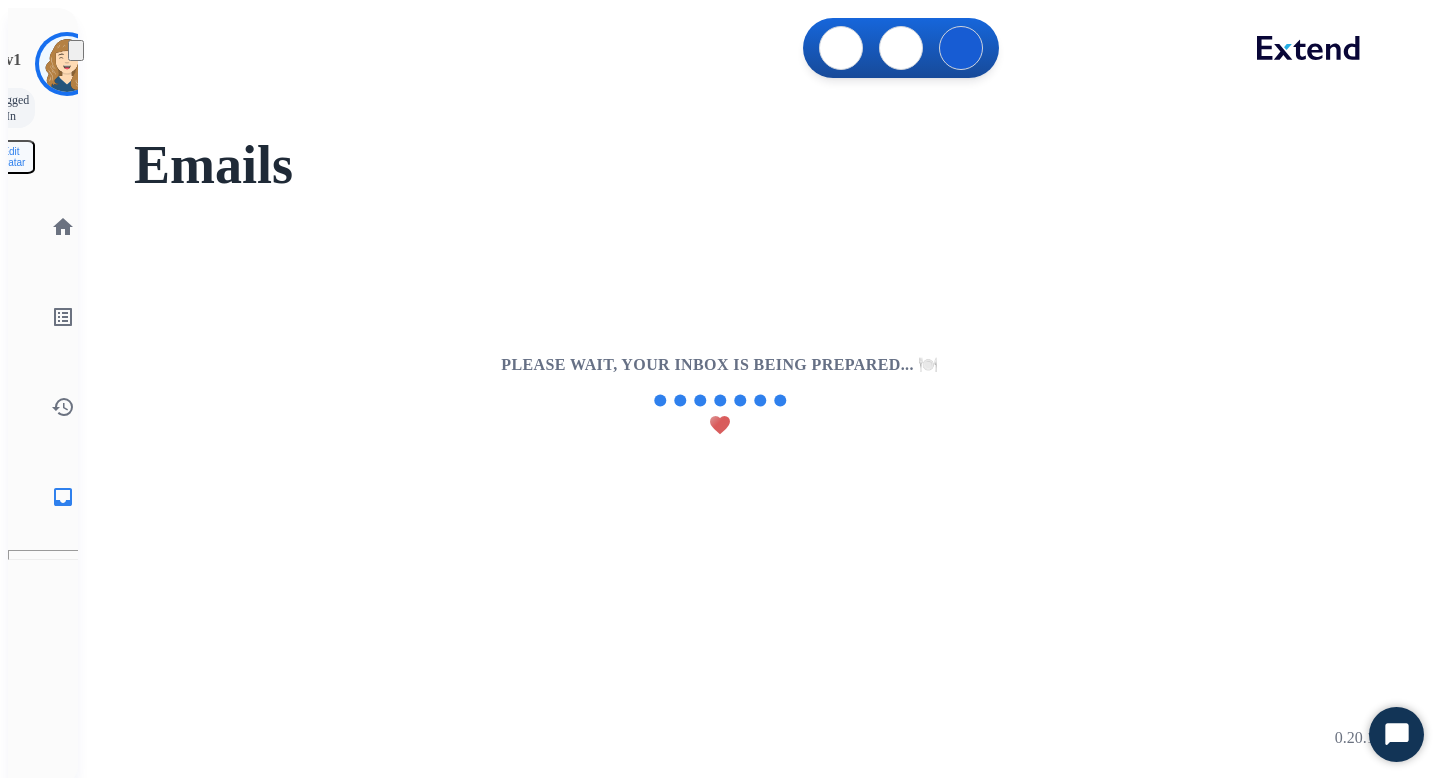 scroll, scrollTop: 0, scrollLeft: 0, axis: both 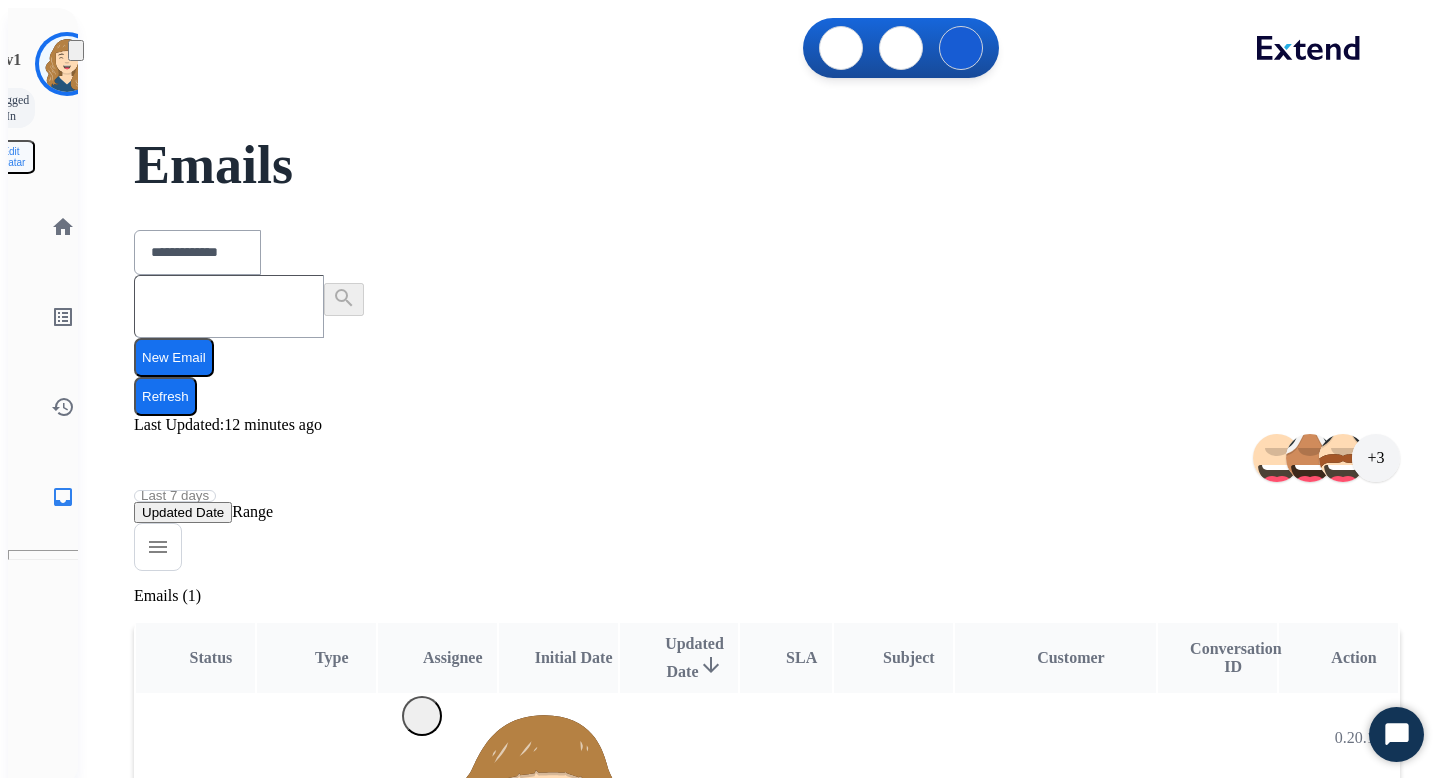 click on "New Email" at bounding box center [174, 357] 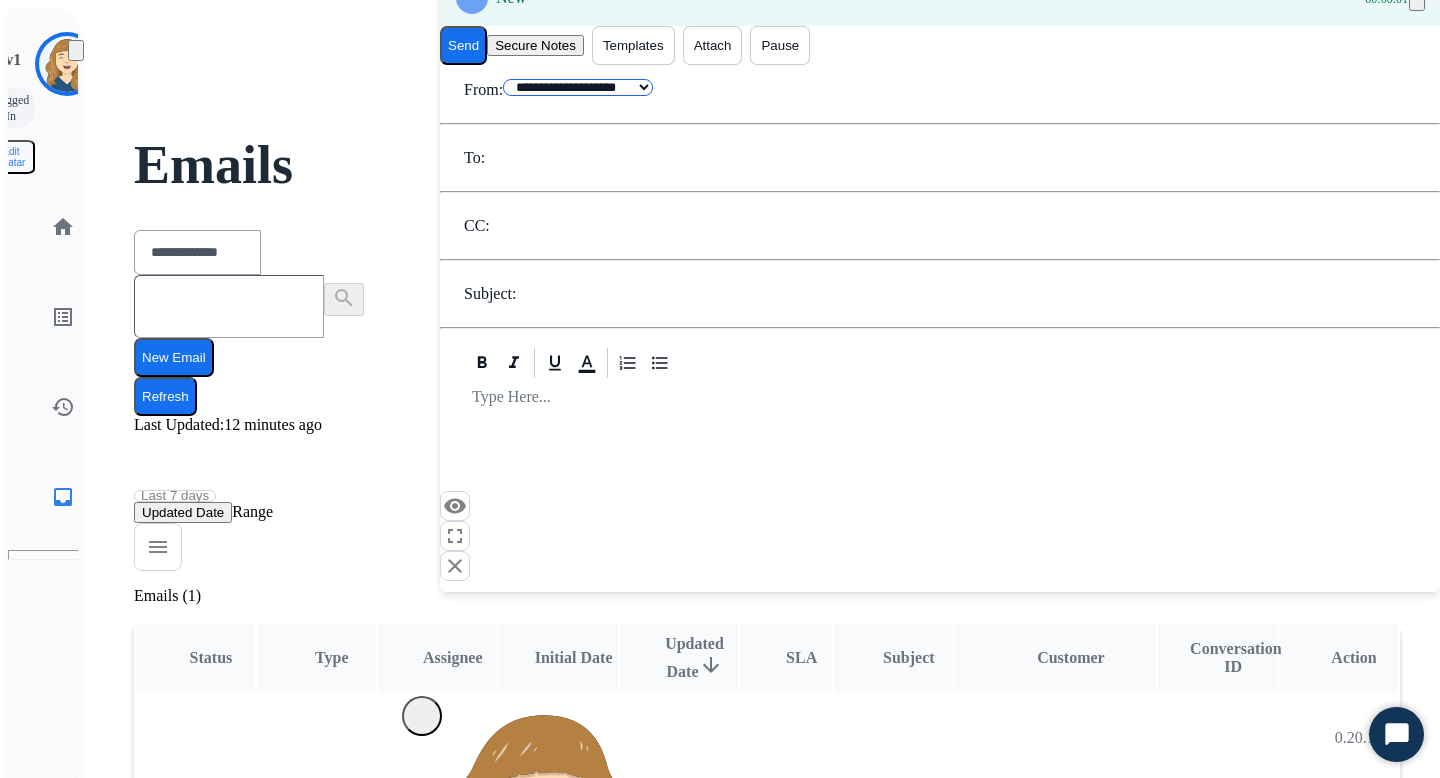 click on "**********" at bounding box center (578, 87) 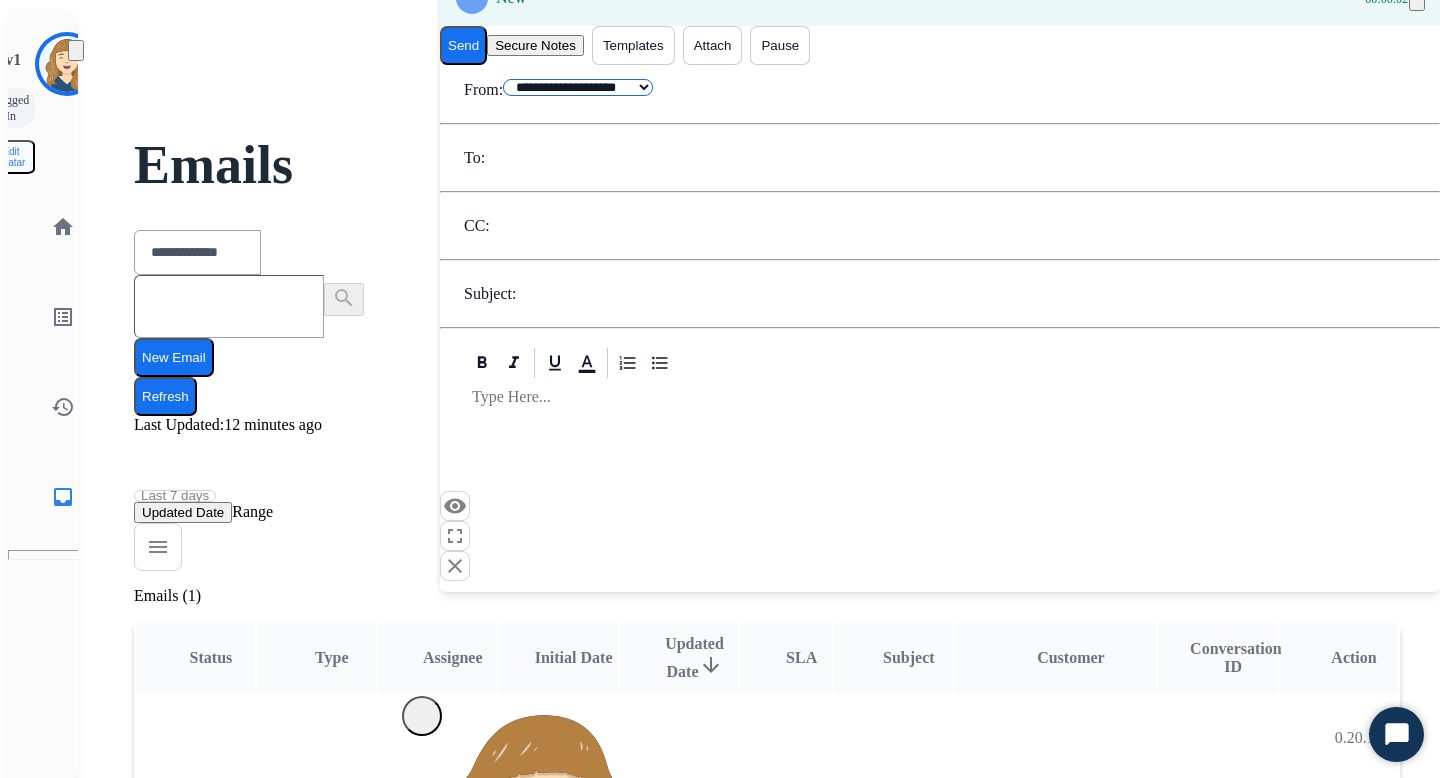 select on "**********" 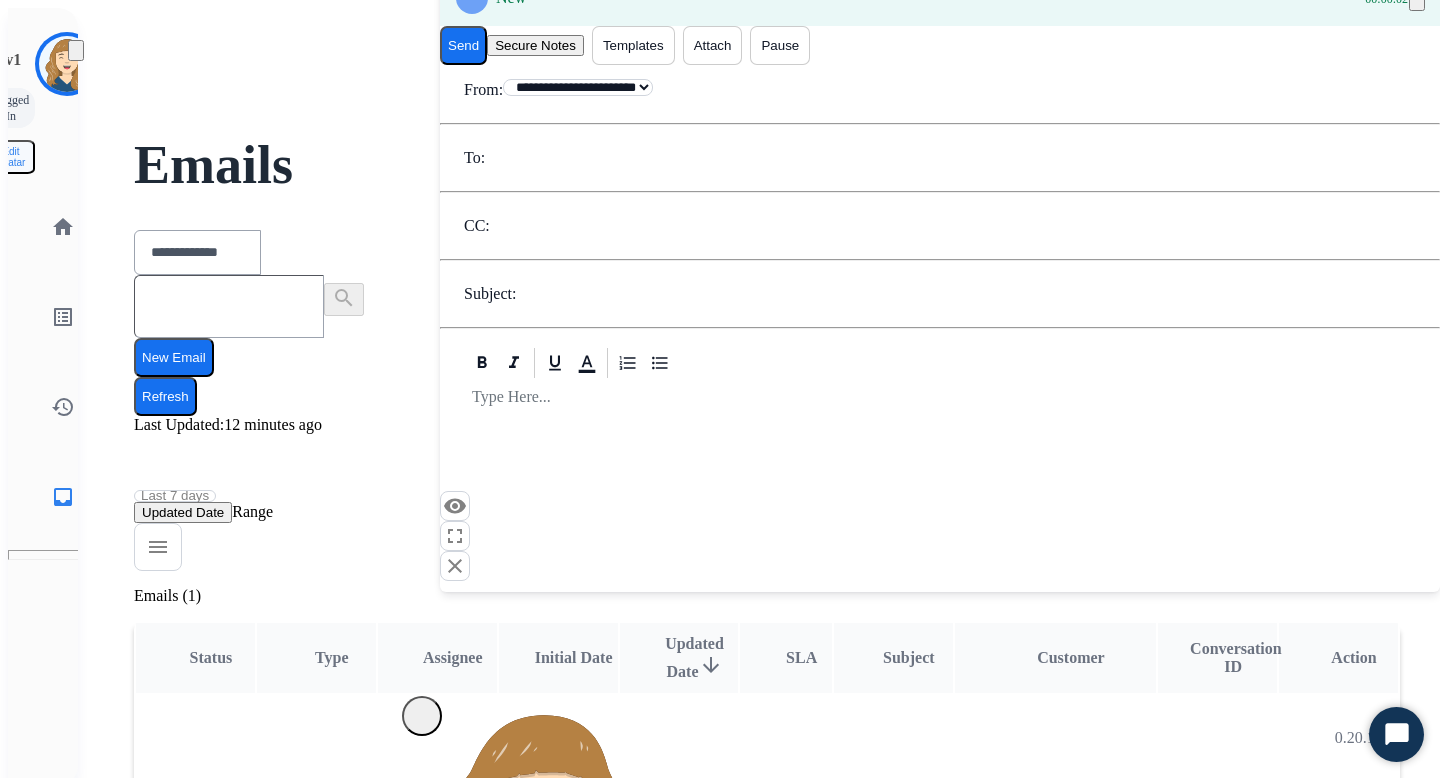 click at bounding box center [556, 160] 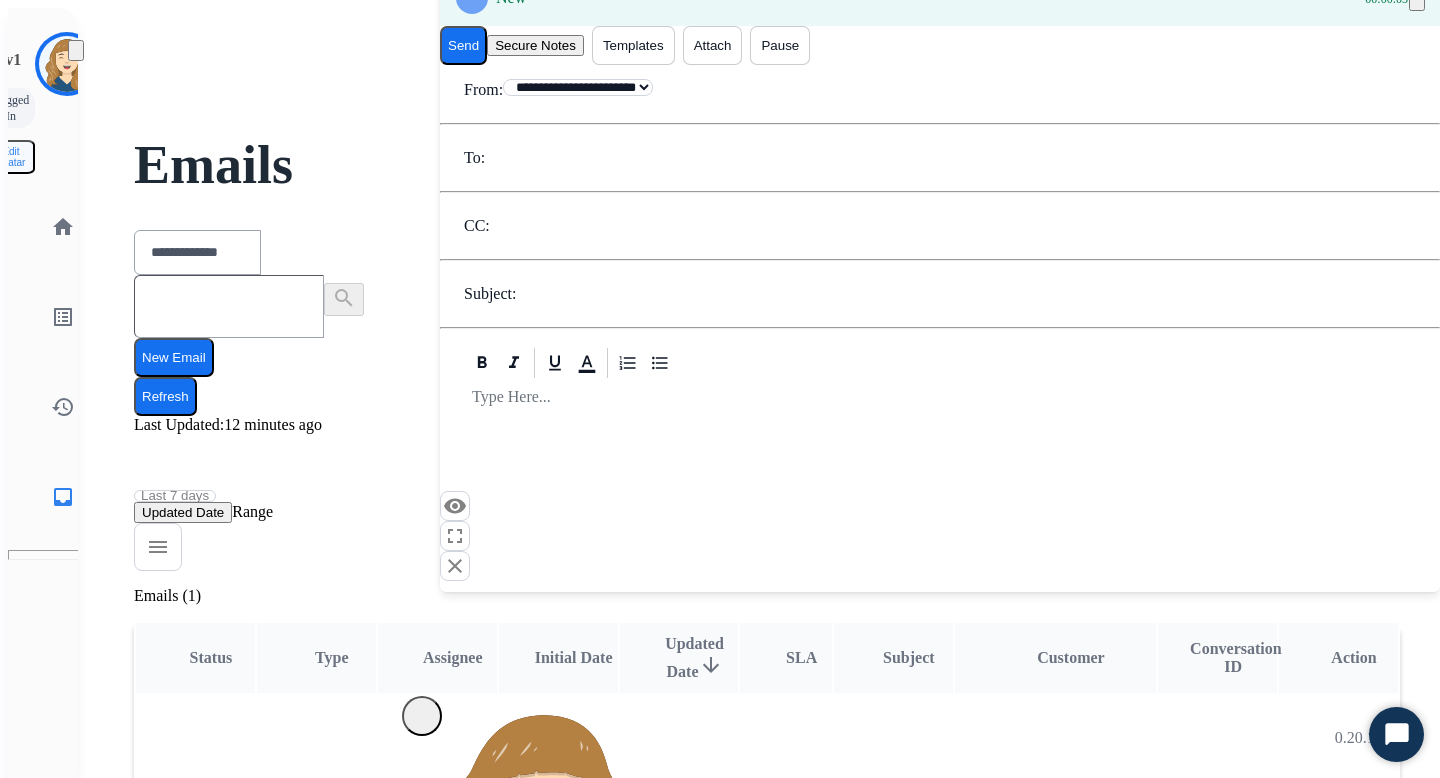 type on "**********" 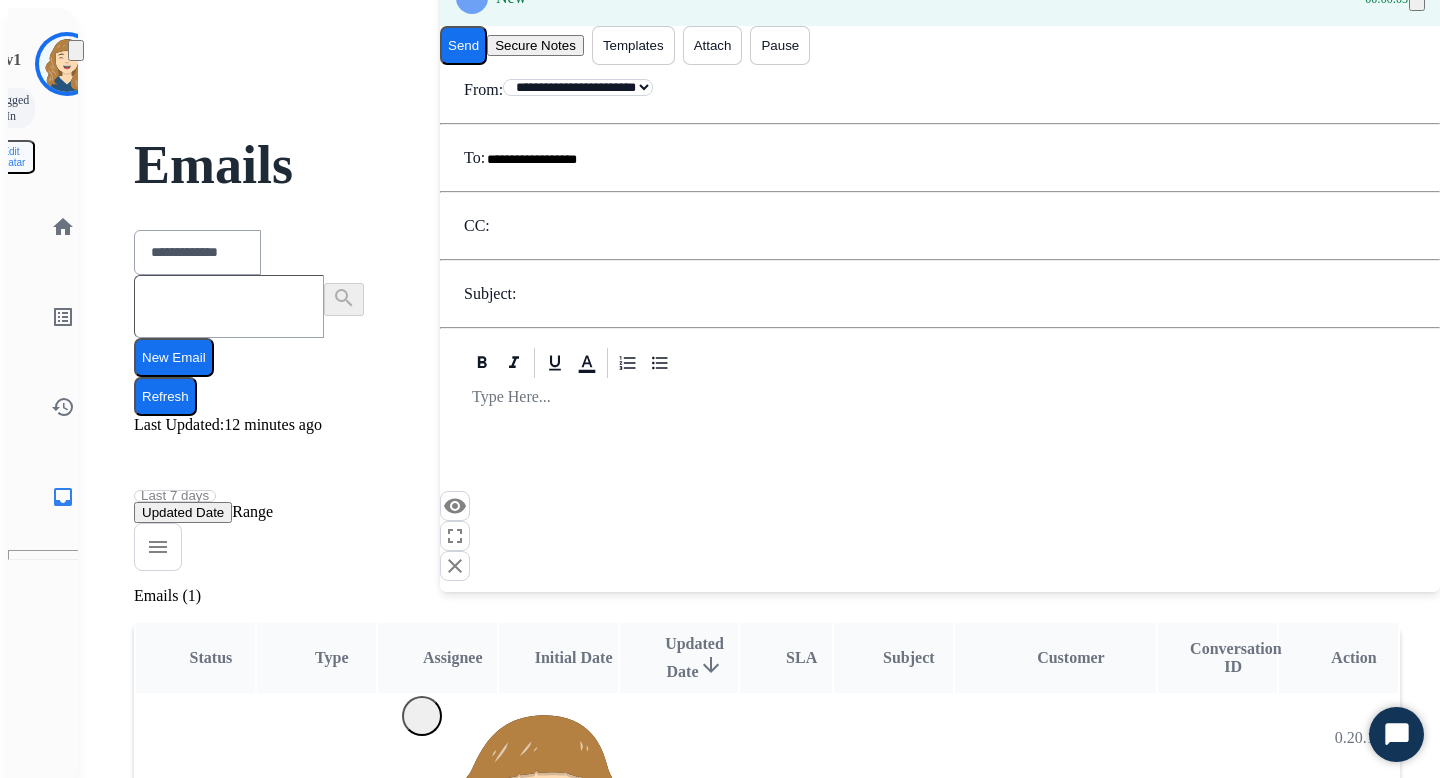 click at bounding box center (587, 296) 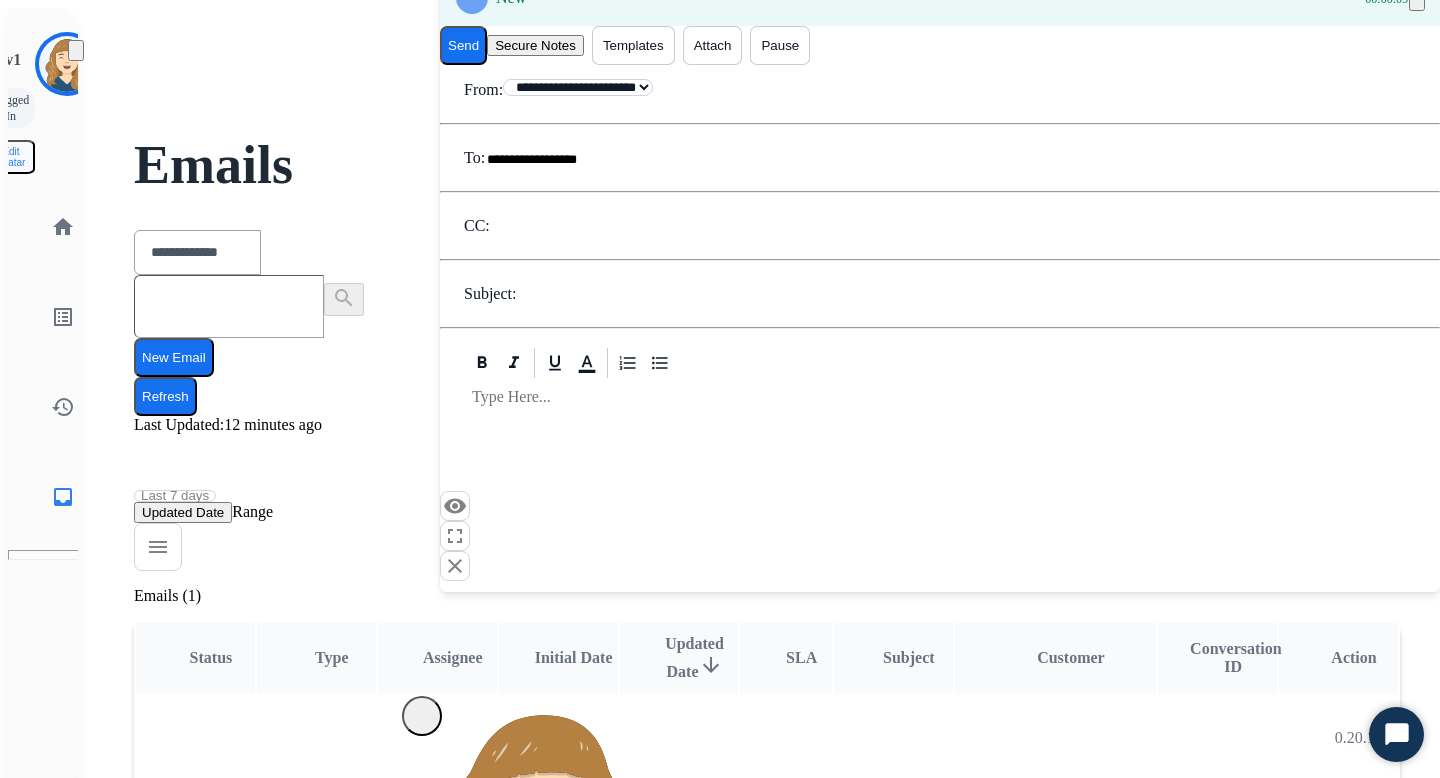 type on "****" 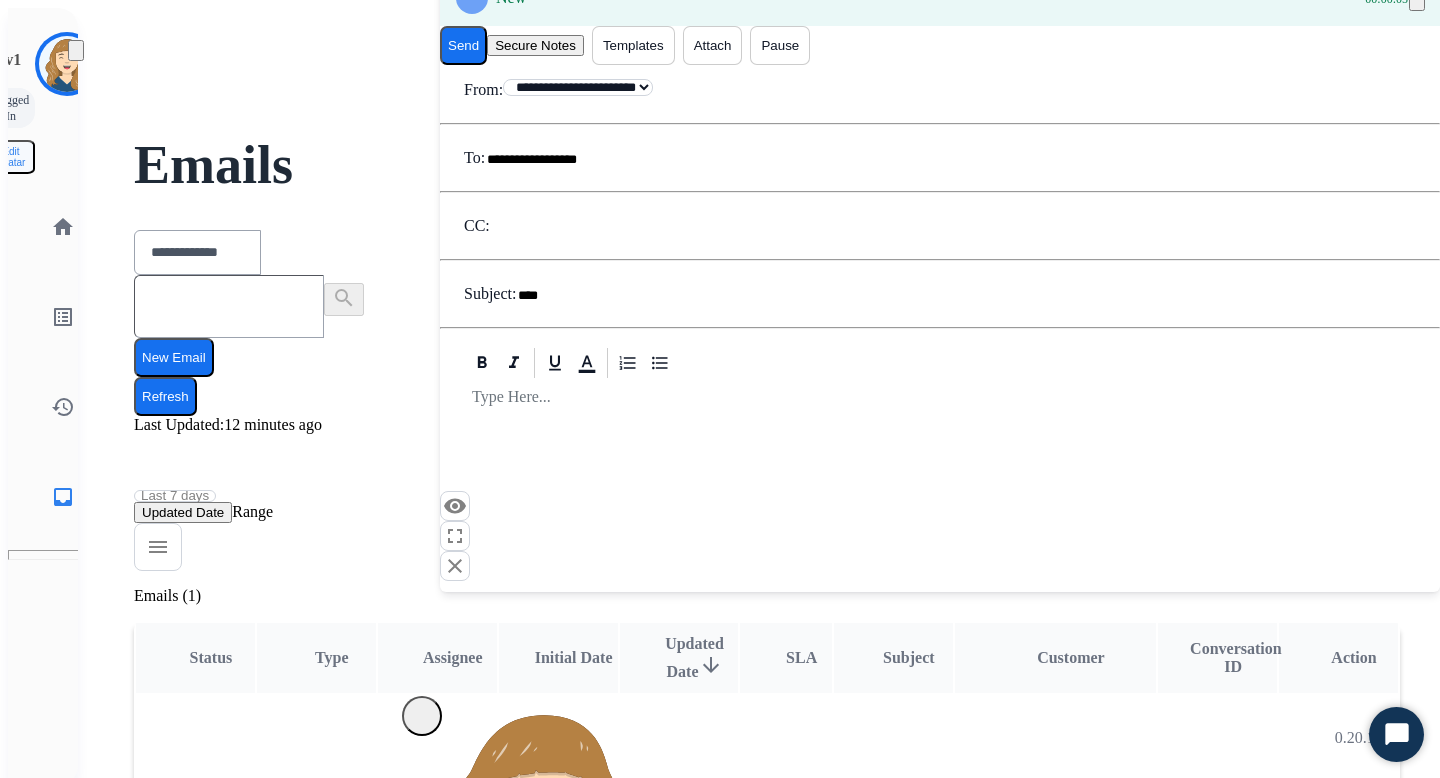 click at bounding box center [940, 408] 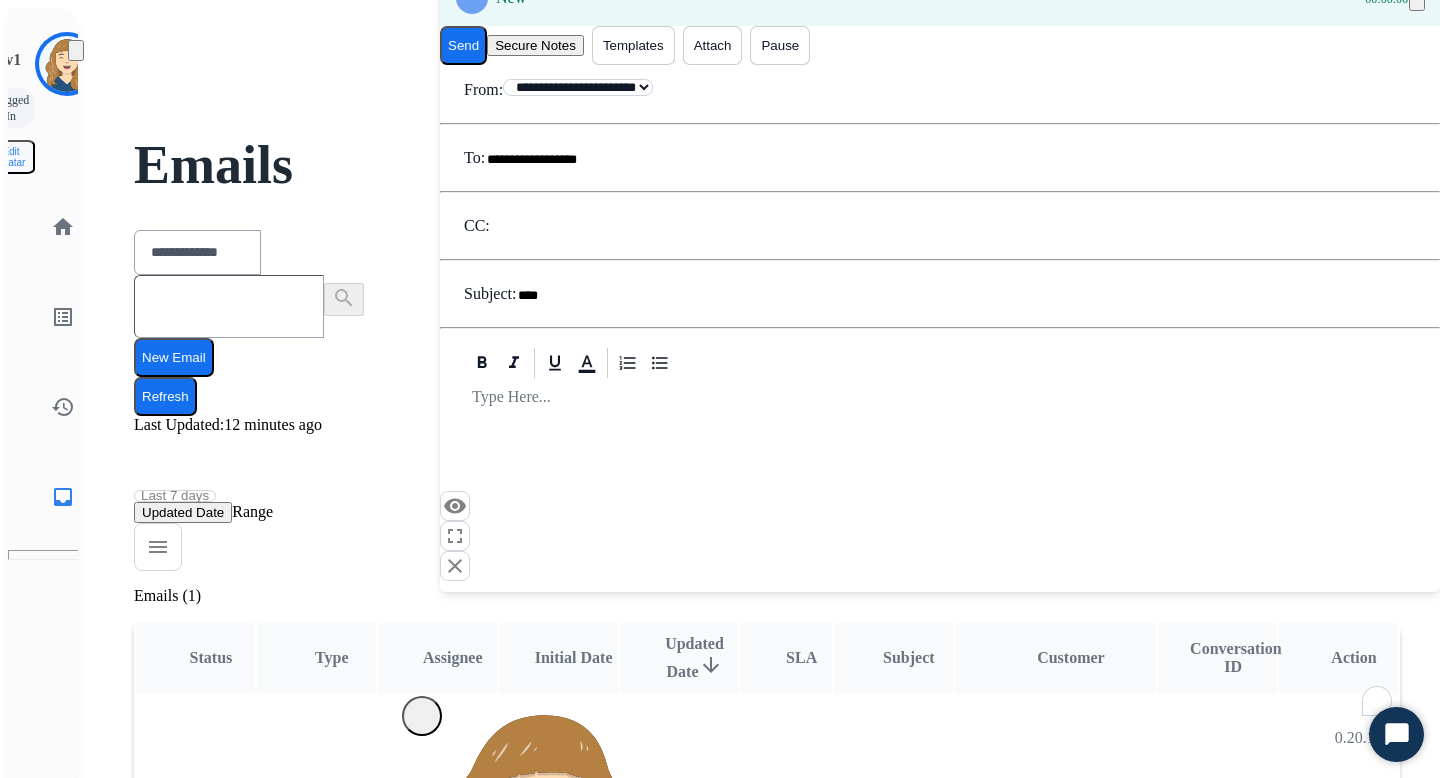 type 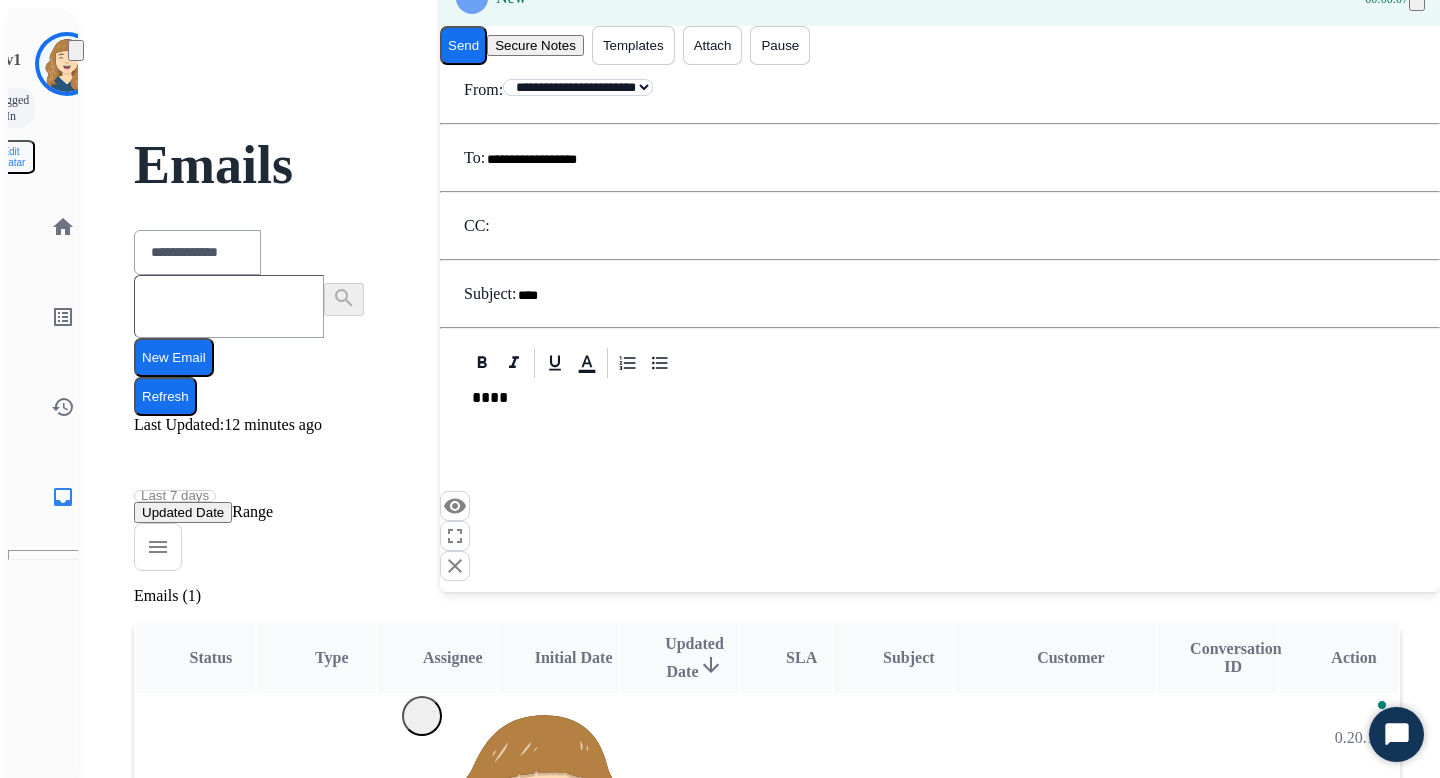 click on "****" at bounding box center (940, 408) 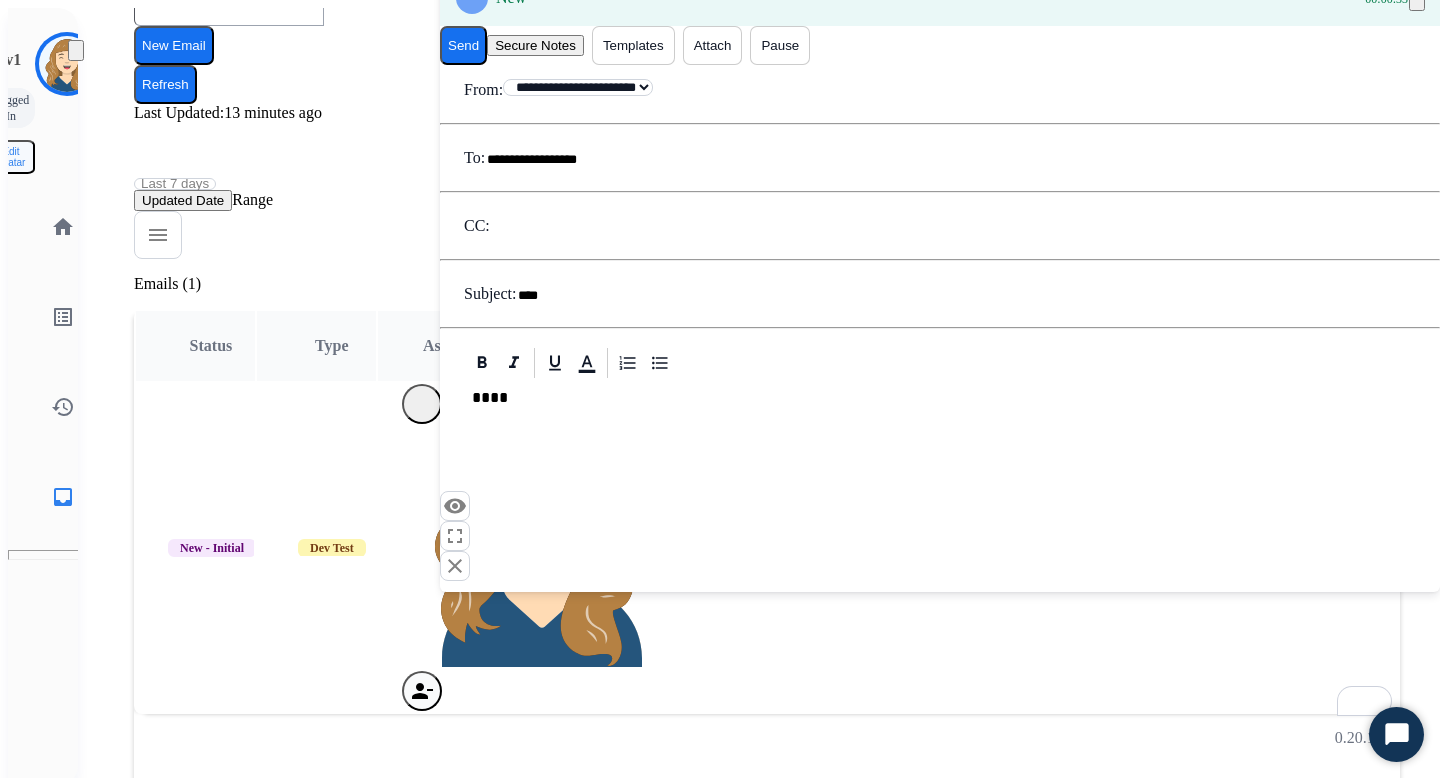 scroll, scrollTop: 0, scrollLeft: 0, axis: both 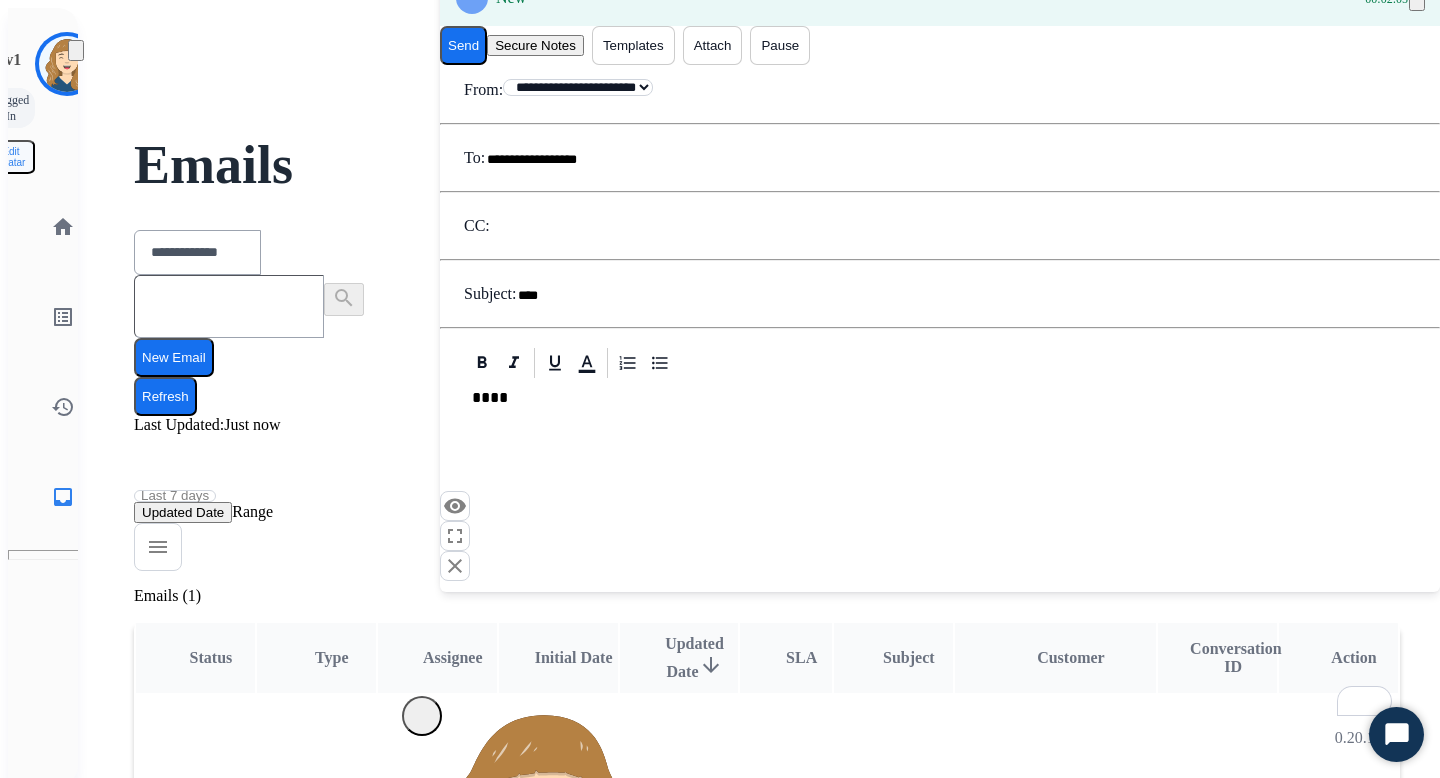 click at bounding box center [76, 55] 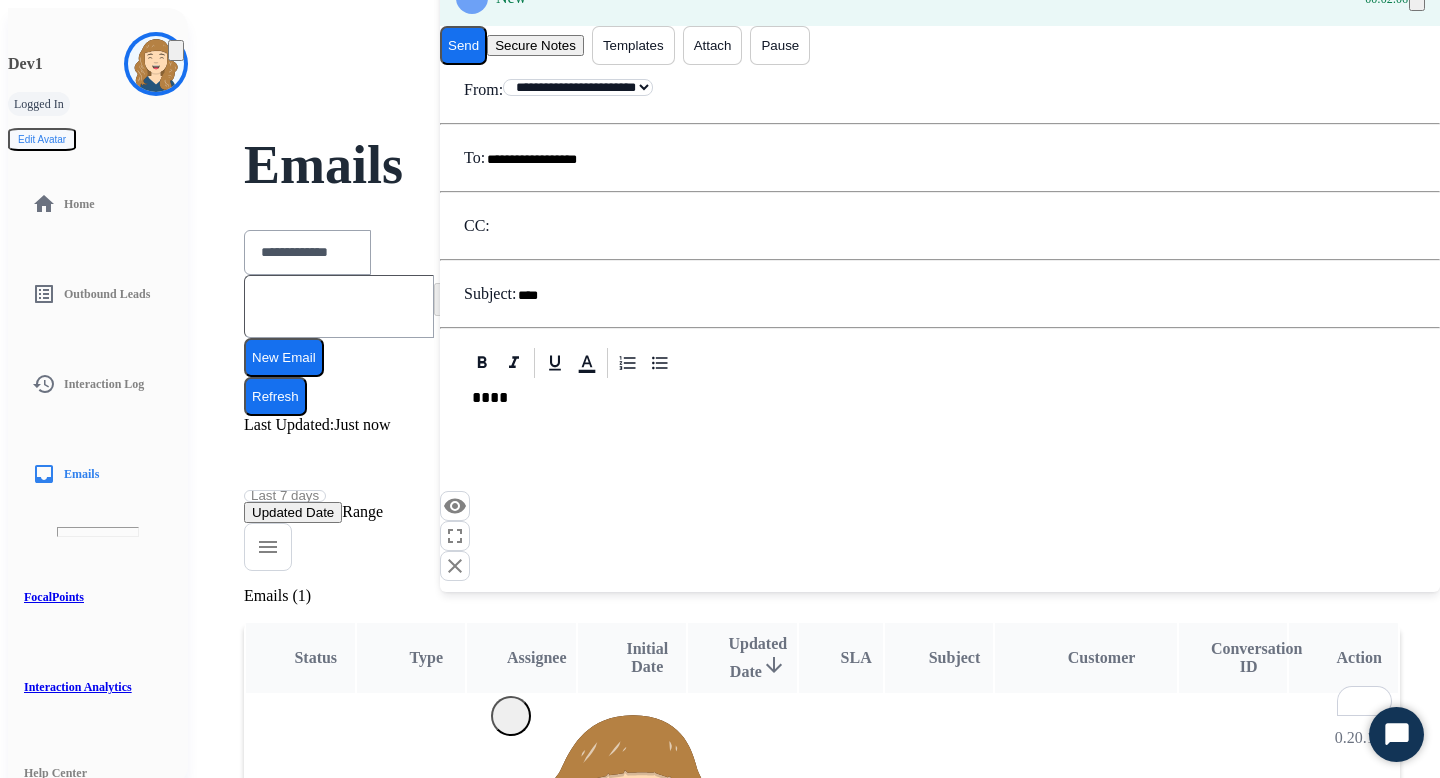 click on "Logged In" at bounding box center [39, 104] 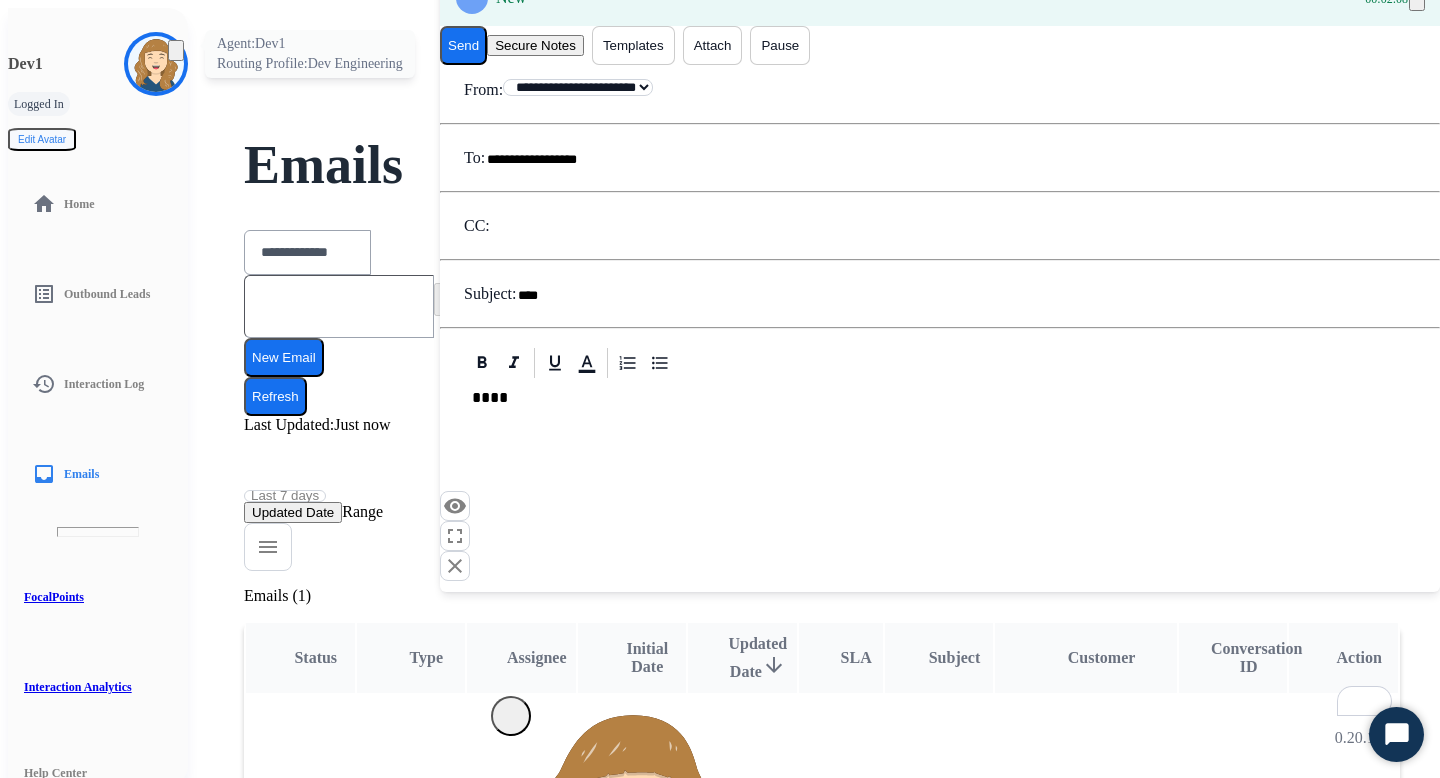 click at bounding box center (156, 64) 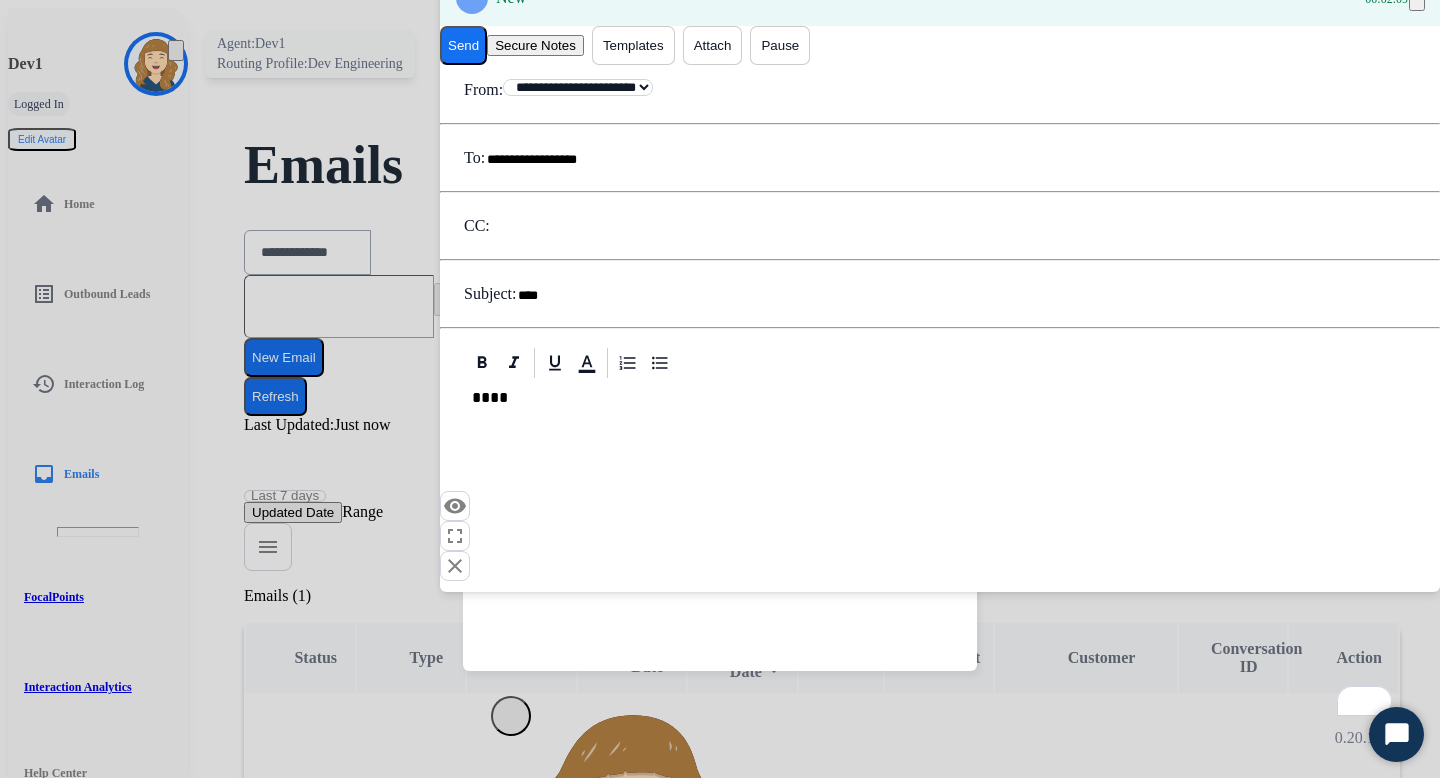 click at bounding box center [156, 64] 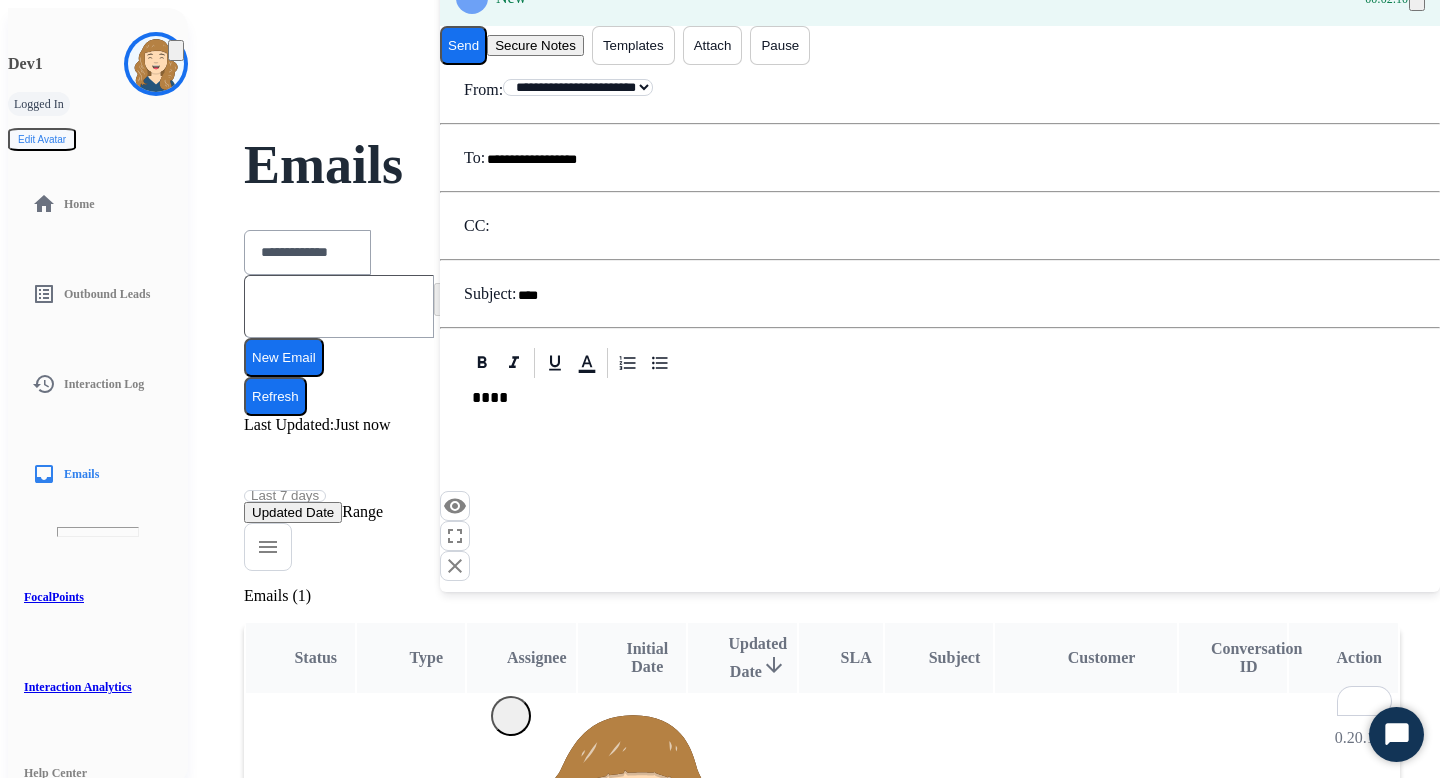 click on "Logged In" at bounding box center [39, 104] 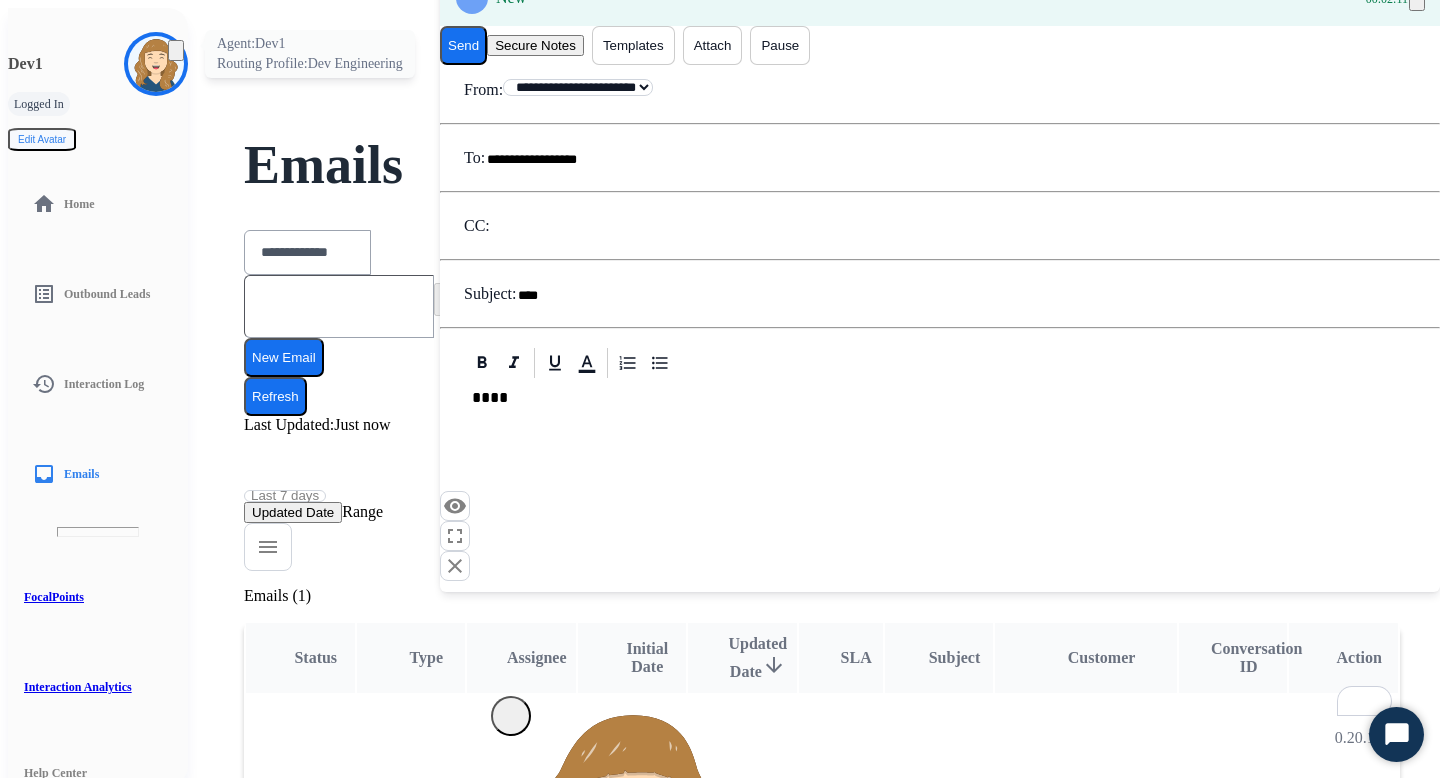 click at bounding box center [156, 64] 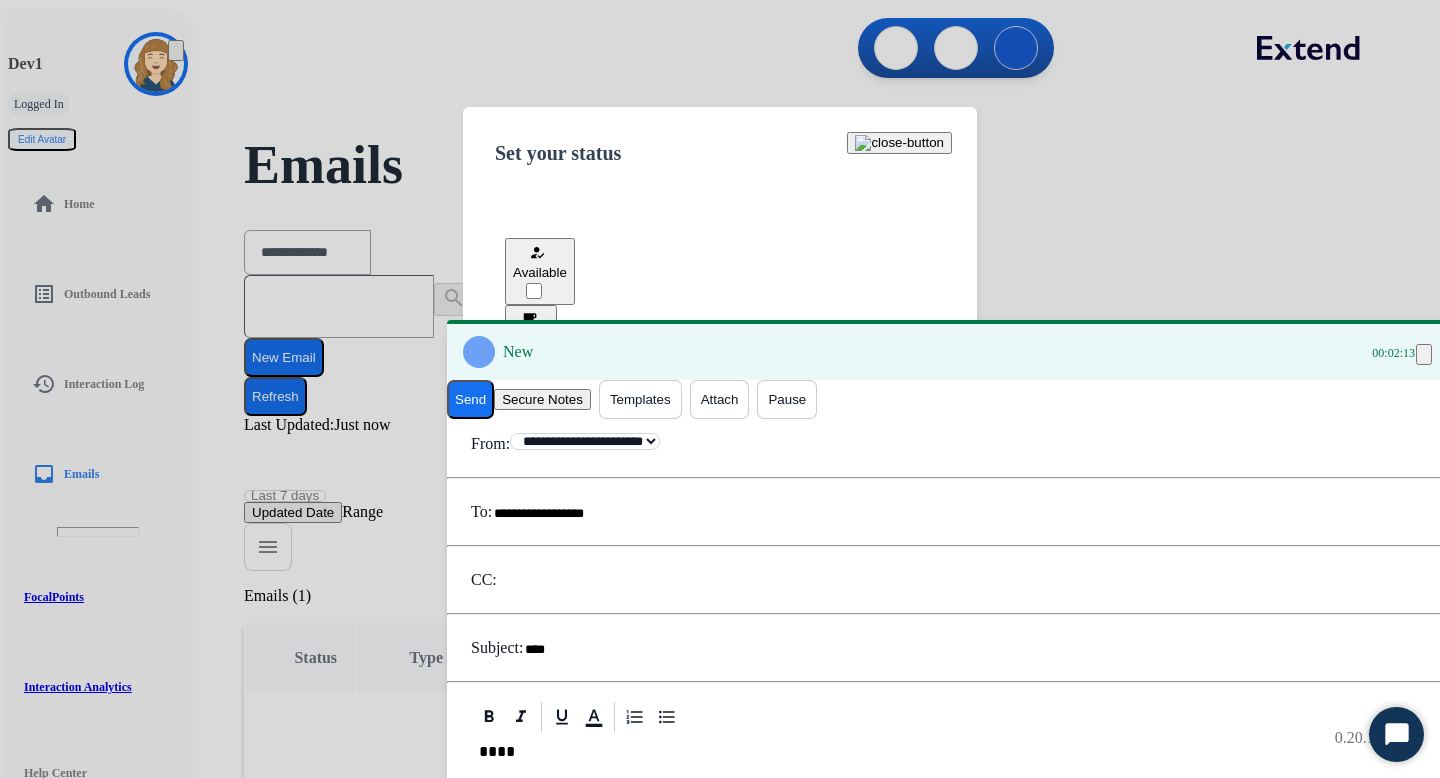 drag, startPoint x: 688, startPoint y: 159, endPoint x: 695, endPoint y: 513, distance: 354.0692 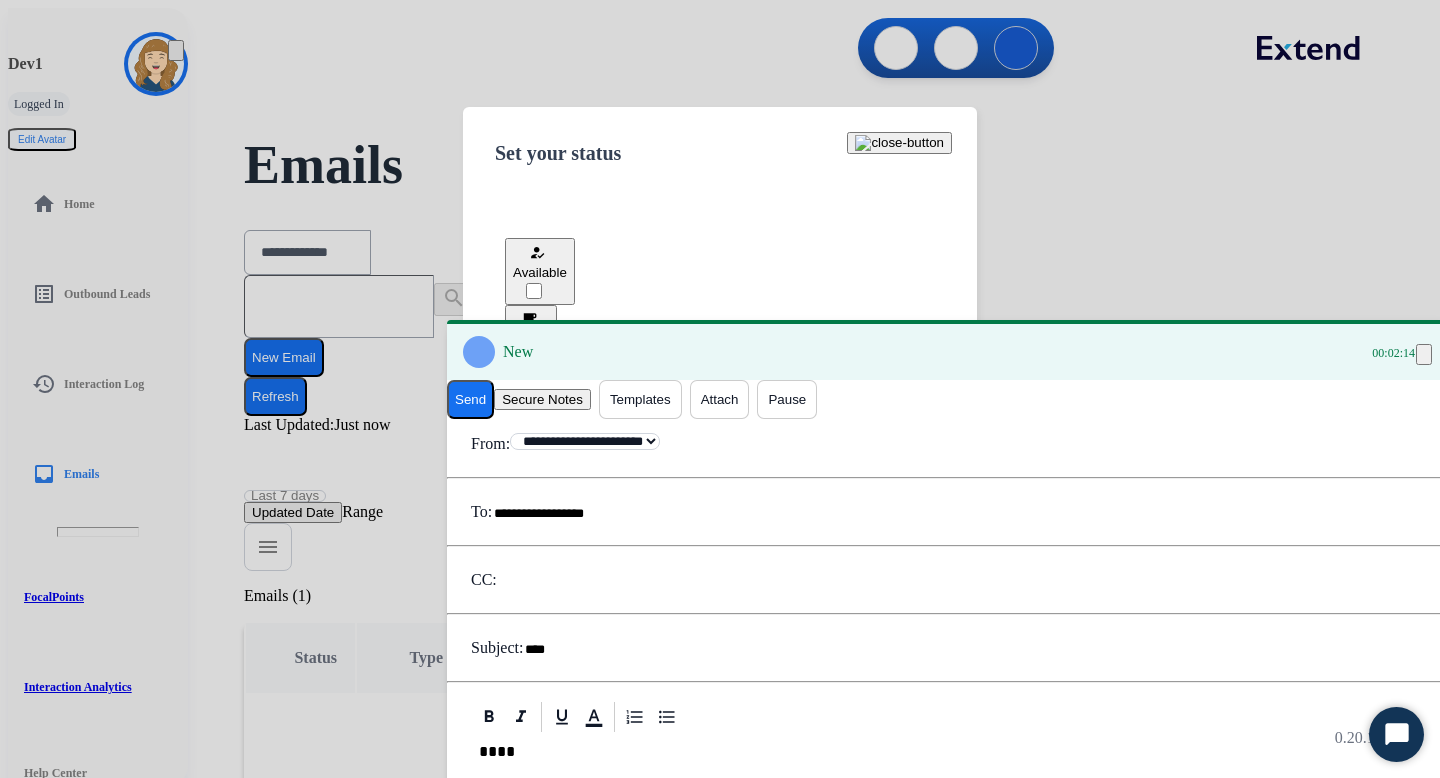 click on "how_to_reg Available" at bounding box center [540, 271] 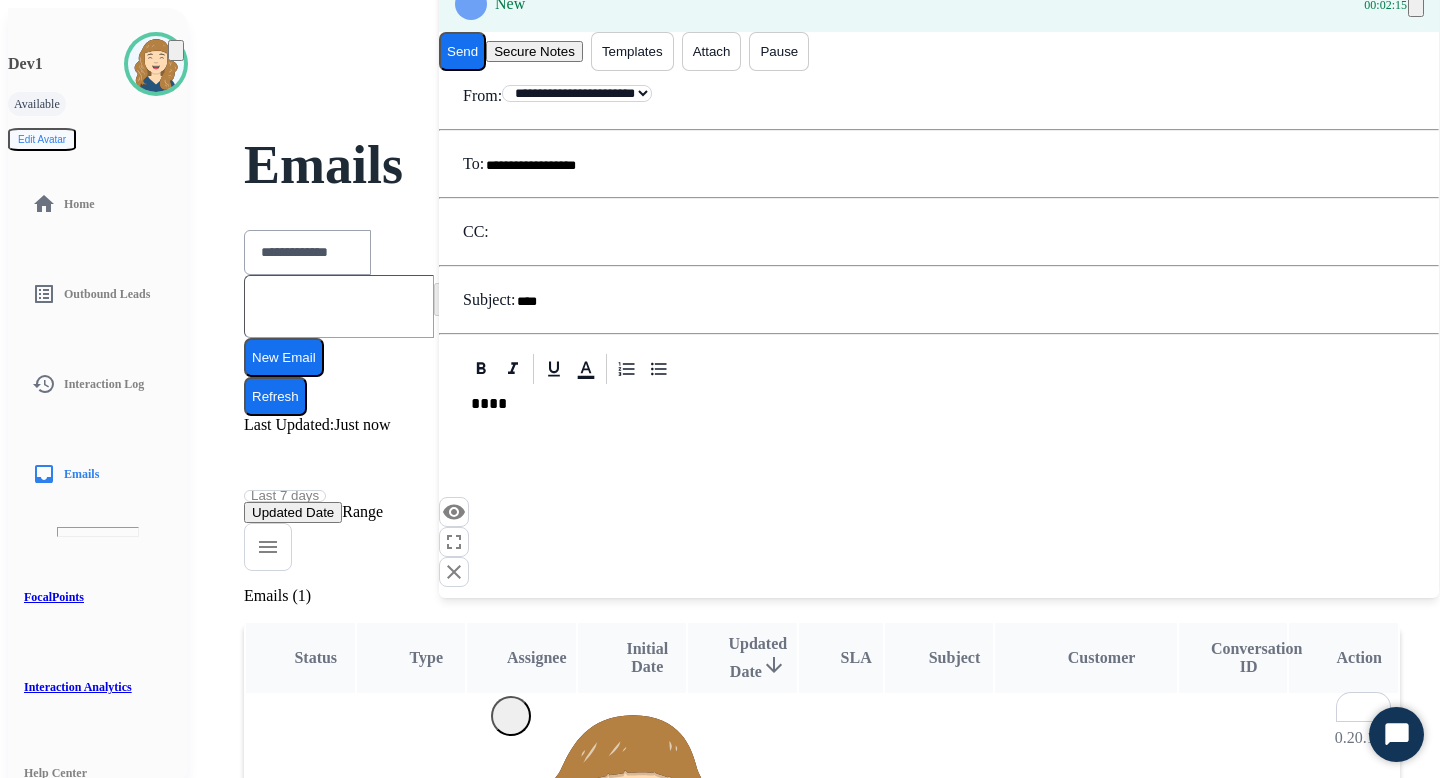 drag, startPoint x: 665, startPoint y: 500, endPoint x: 655, endPoint y: 148, distance: 352.14203 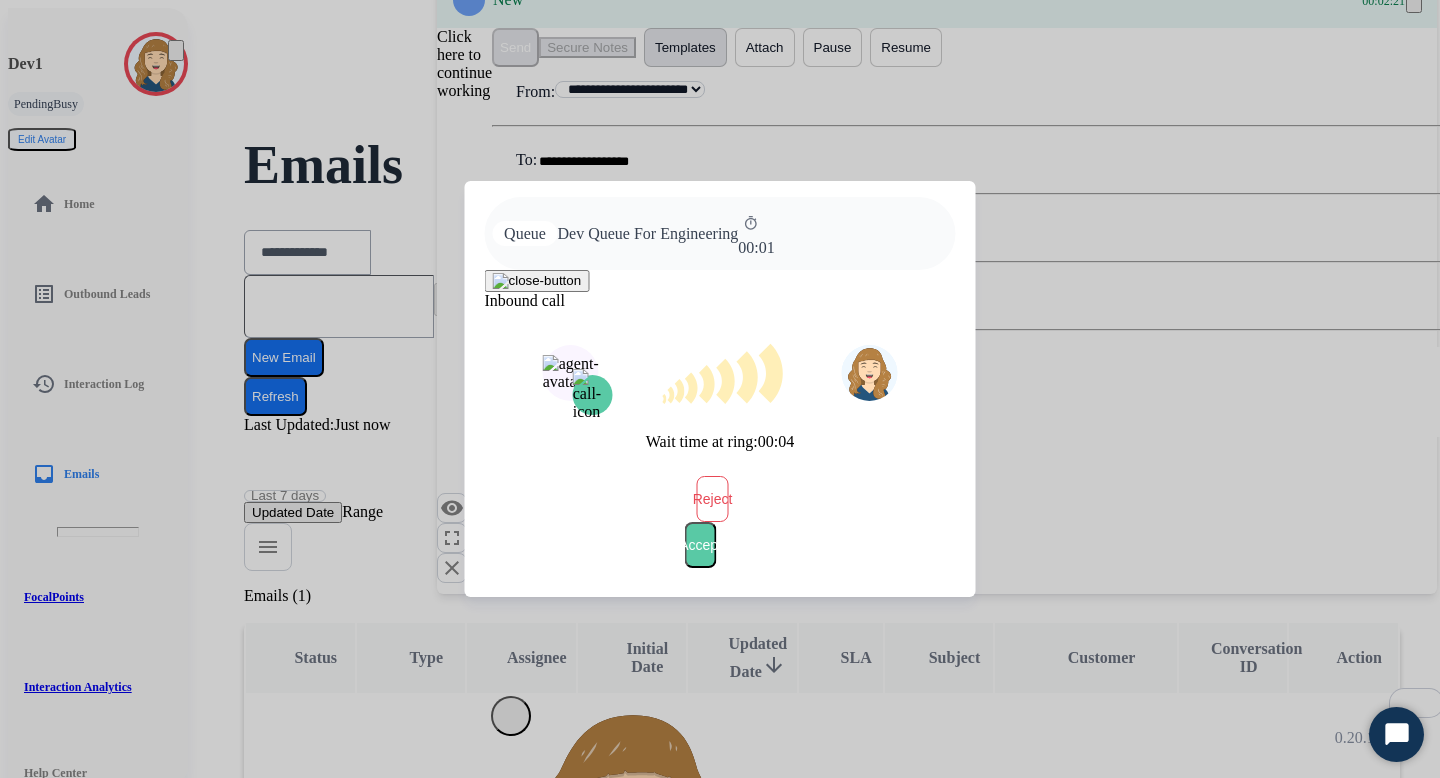 click on "Accept" at bounding box center [701, 545] 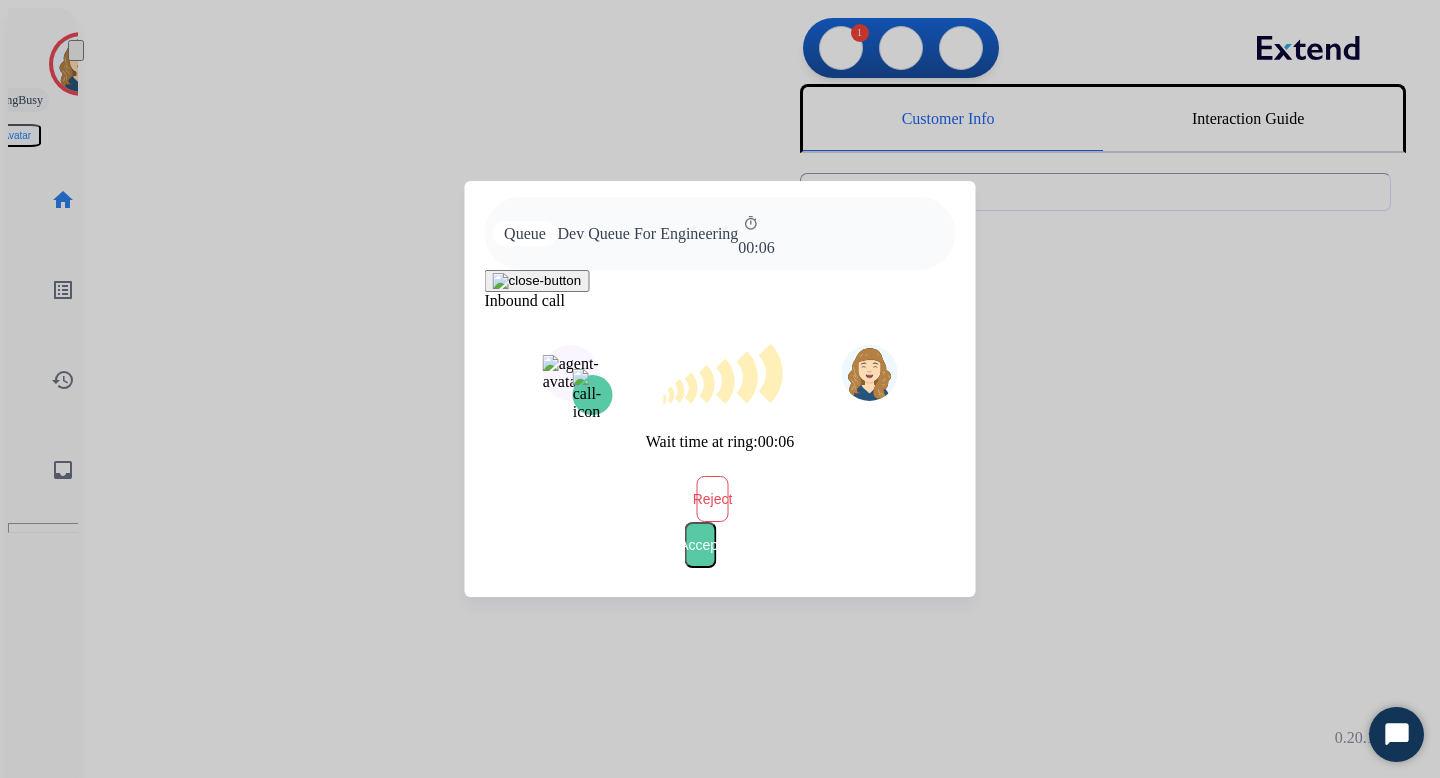 click on "Accept" at bounding box center [701, 545] 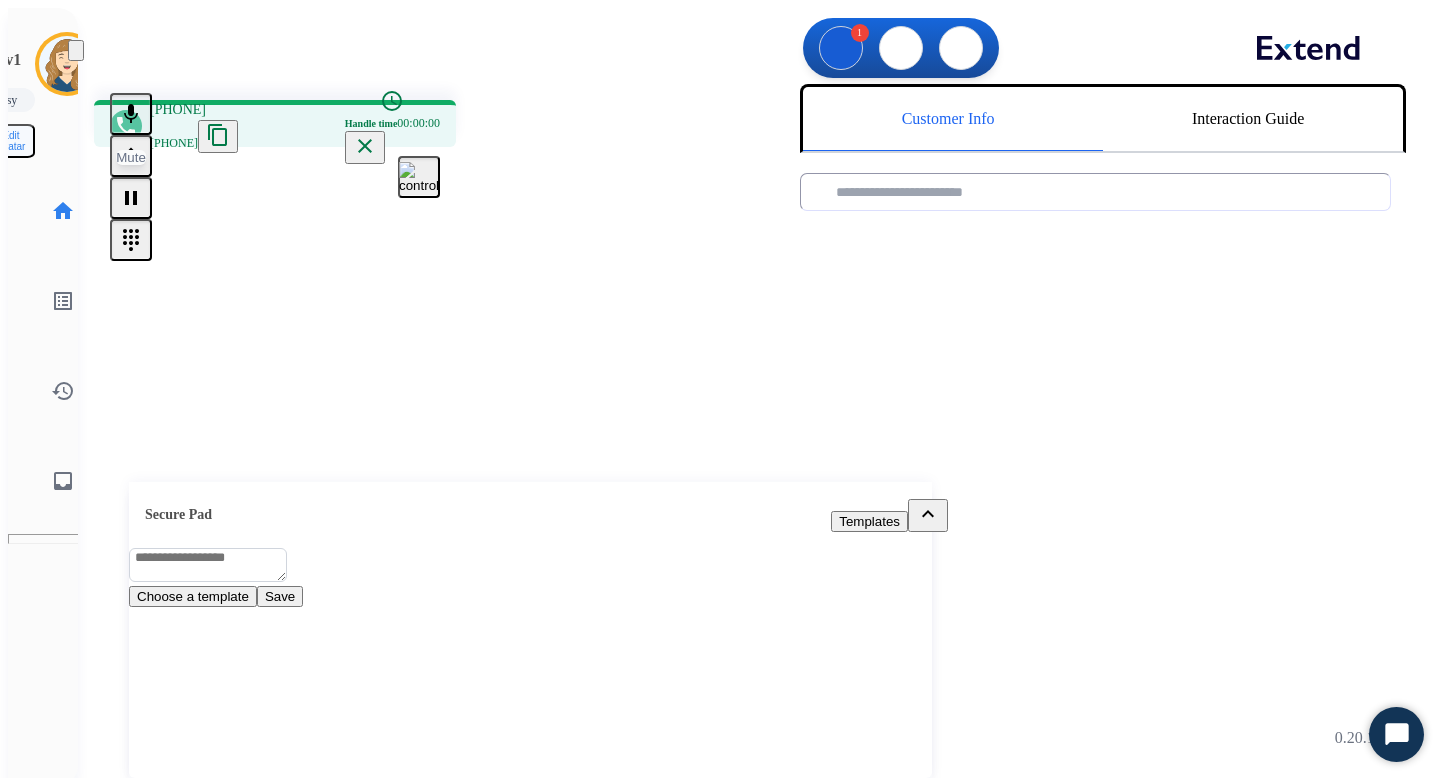 click on "mic" at bounding box center (131, 114) 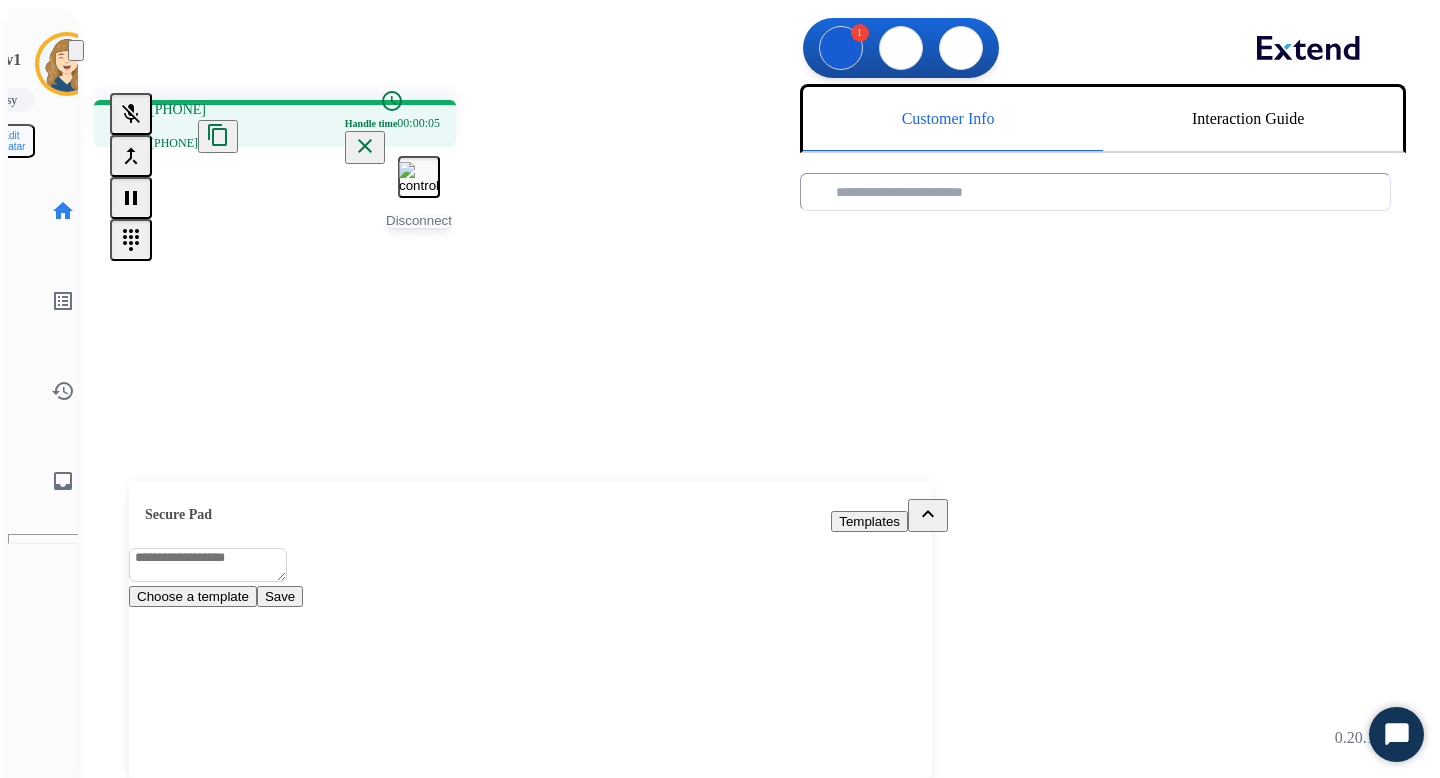 click at bounding box center (419, 177) 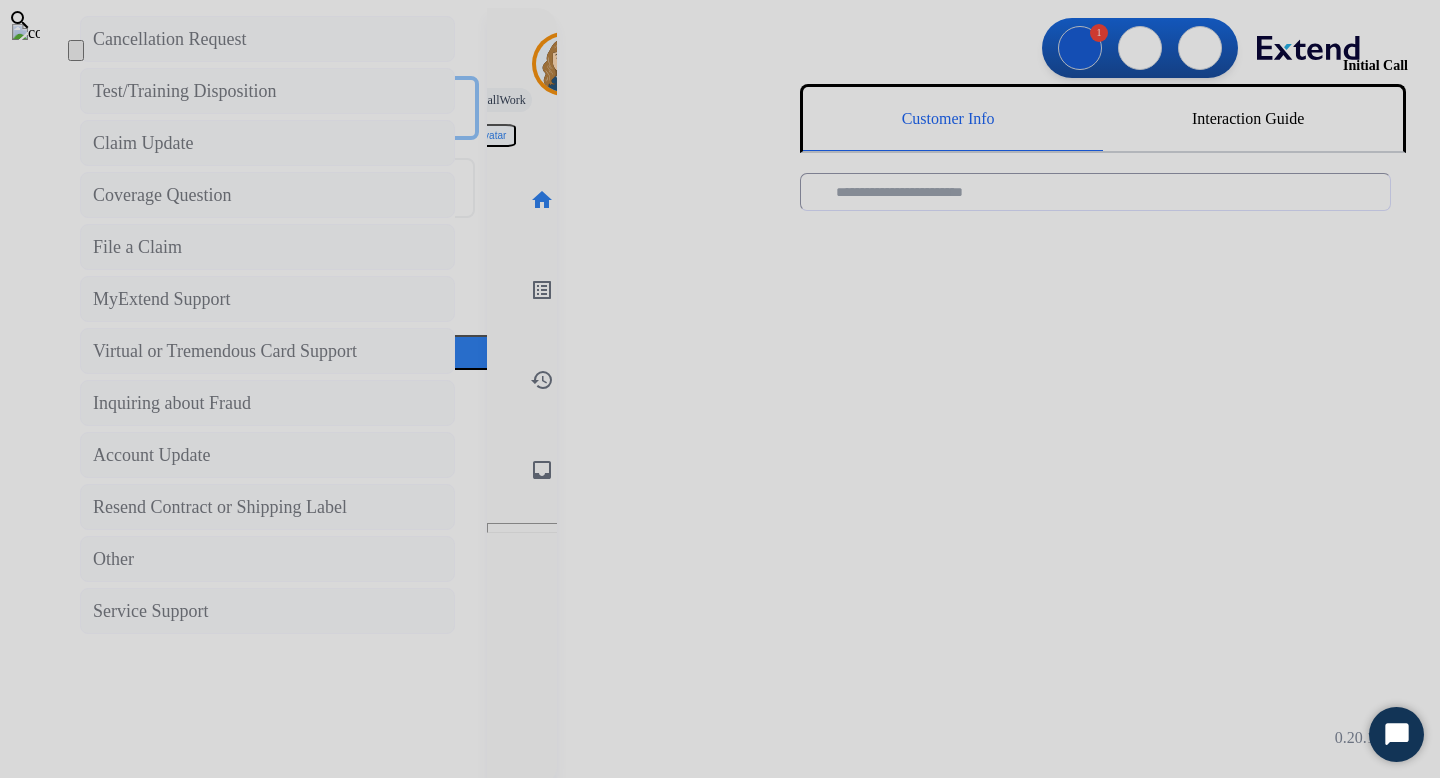 click 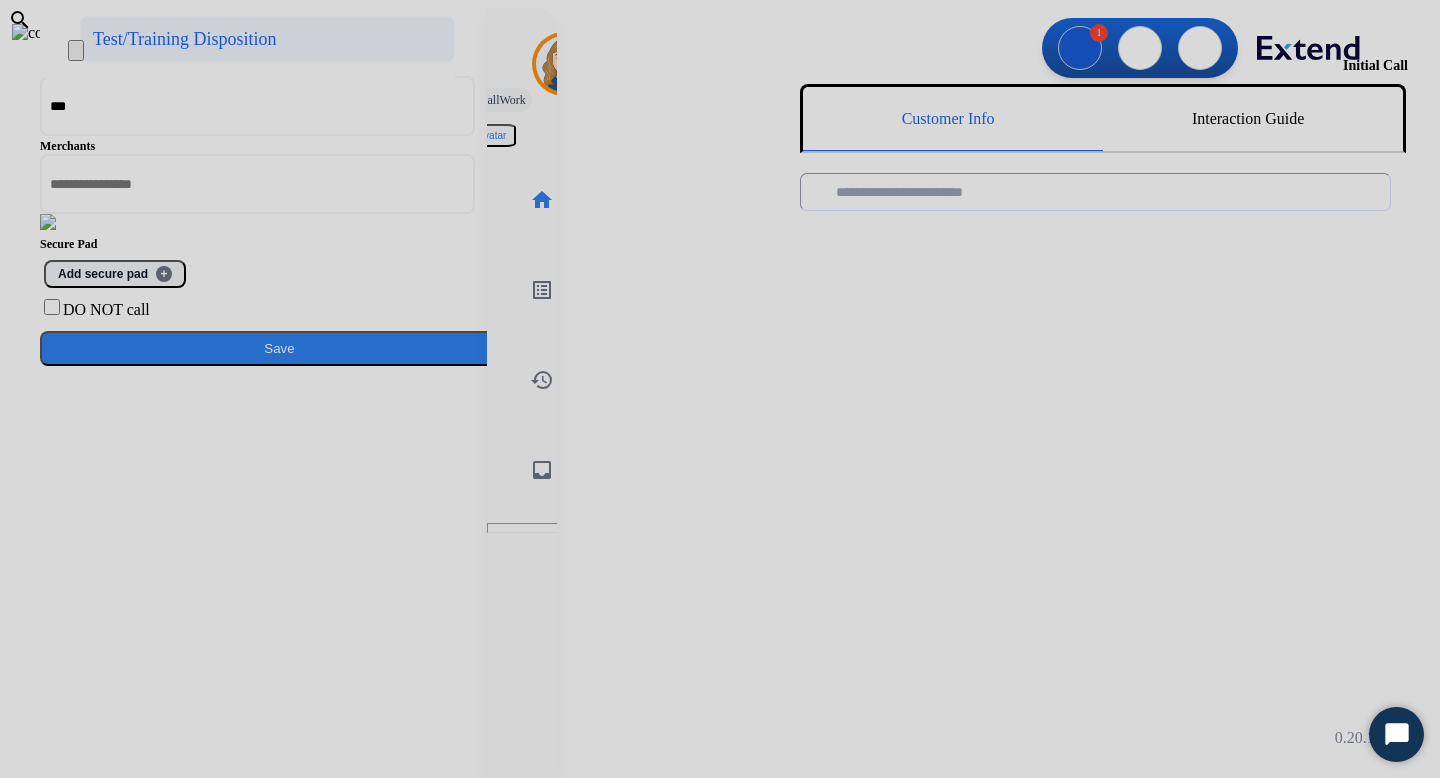 click on "Test/Training Disposition" 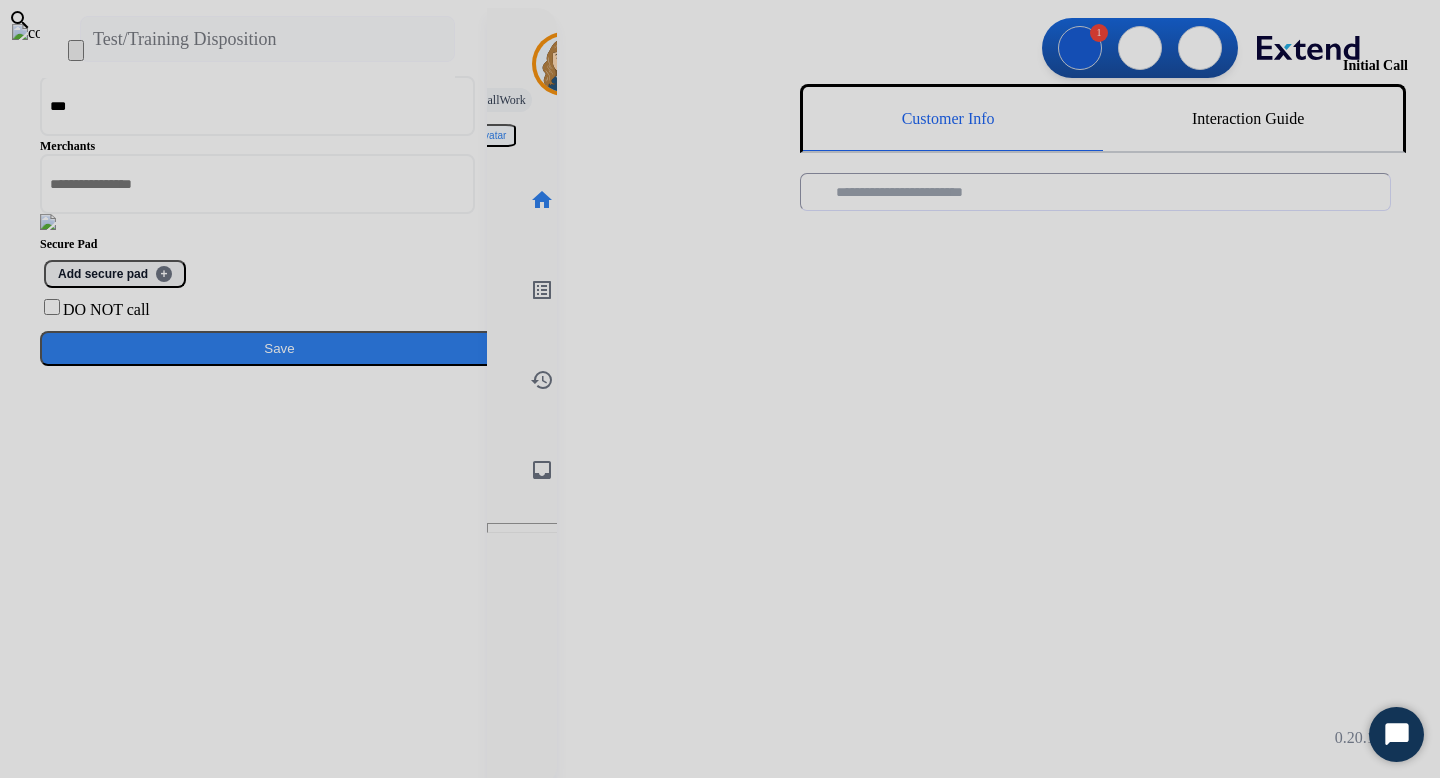 type on "**********" 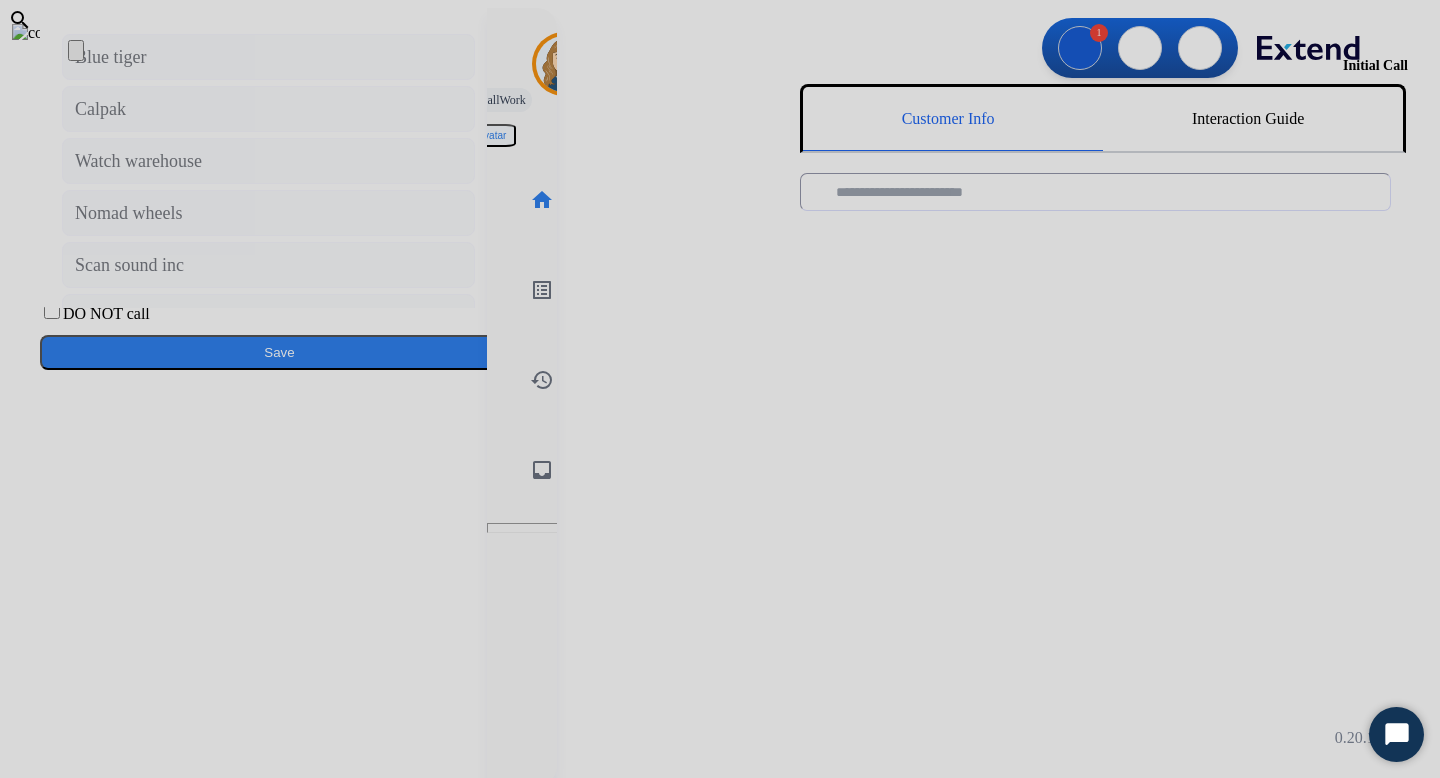click 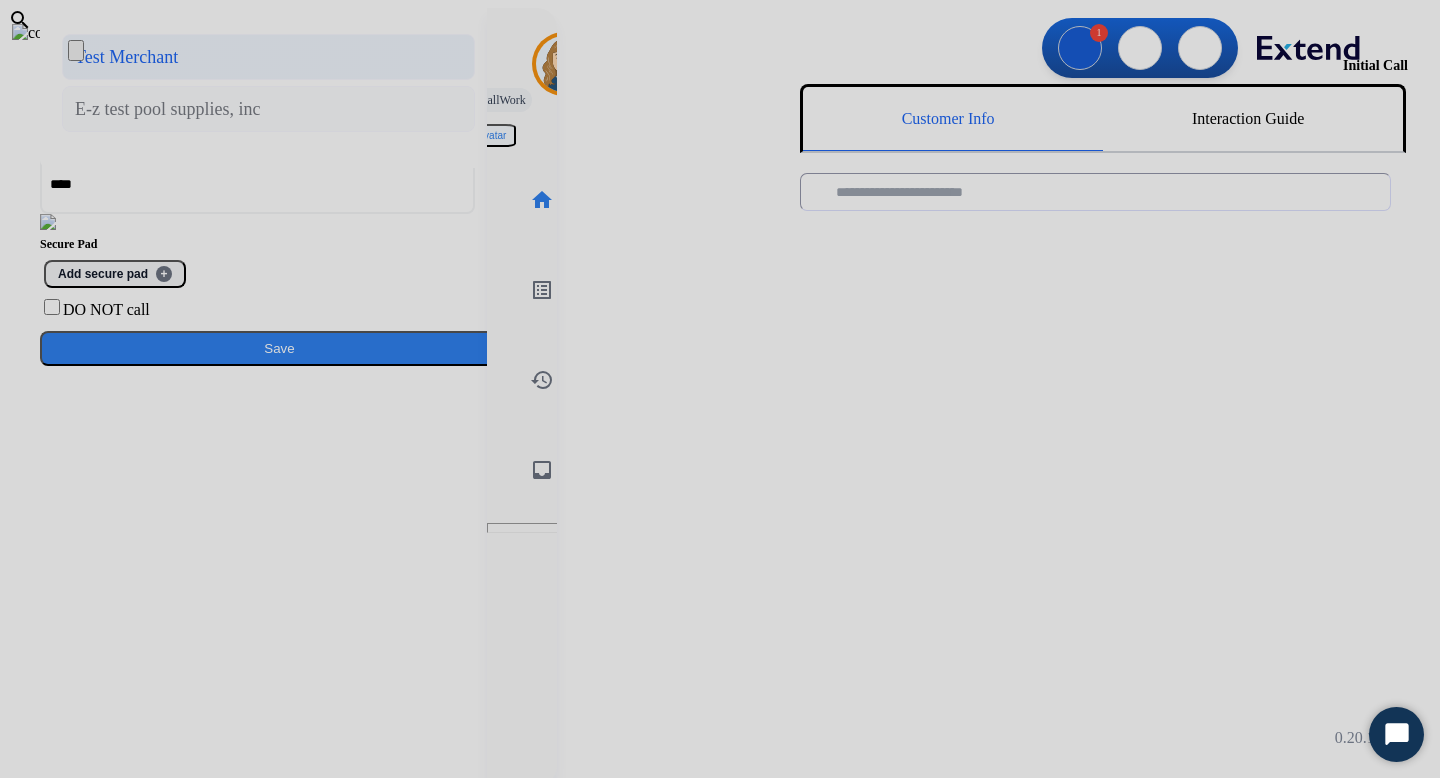 click on "Test Merchant" 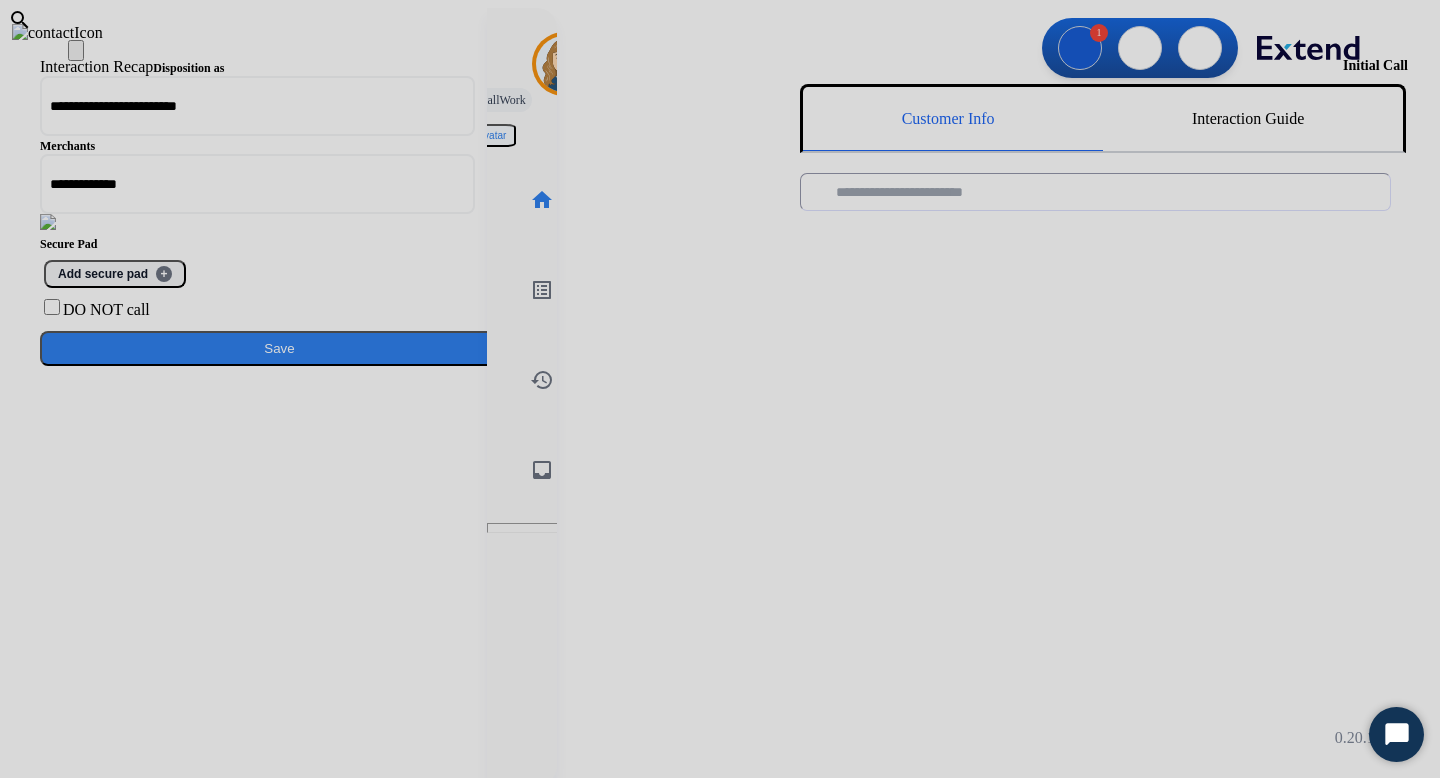 click on "Save" 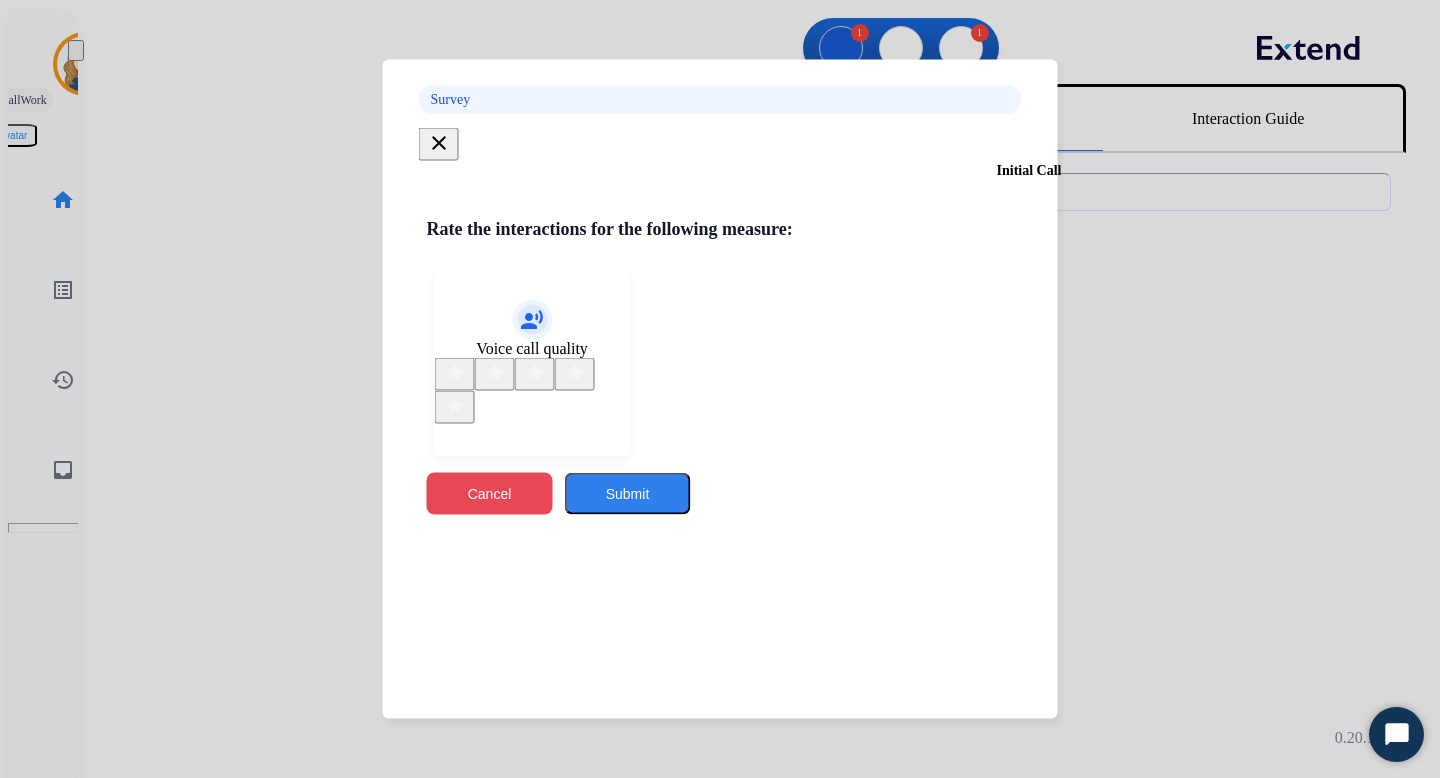click on "Cancel" 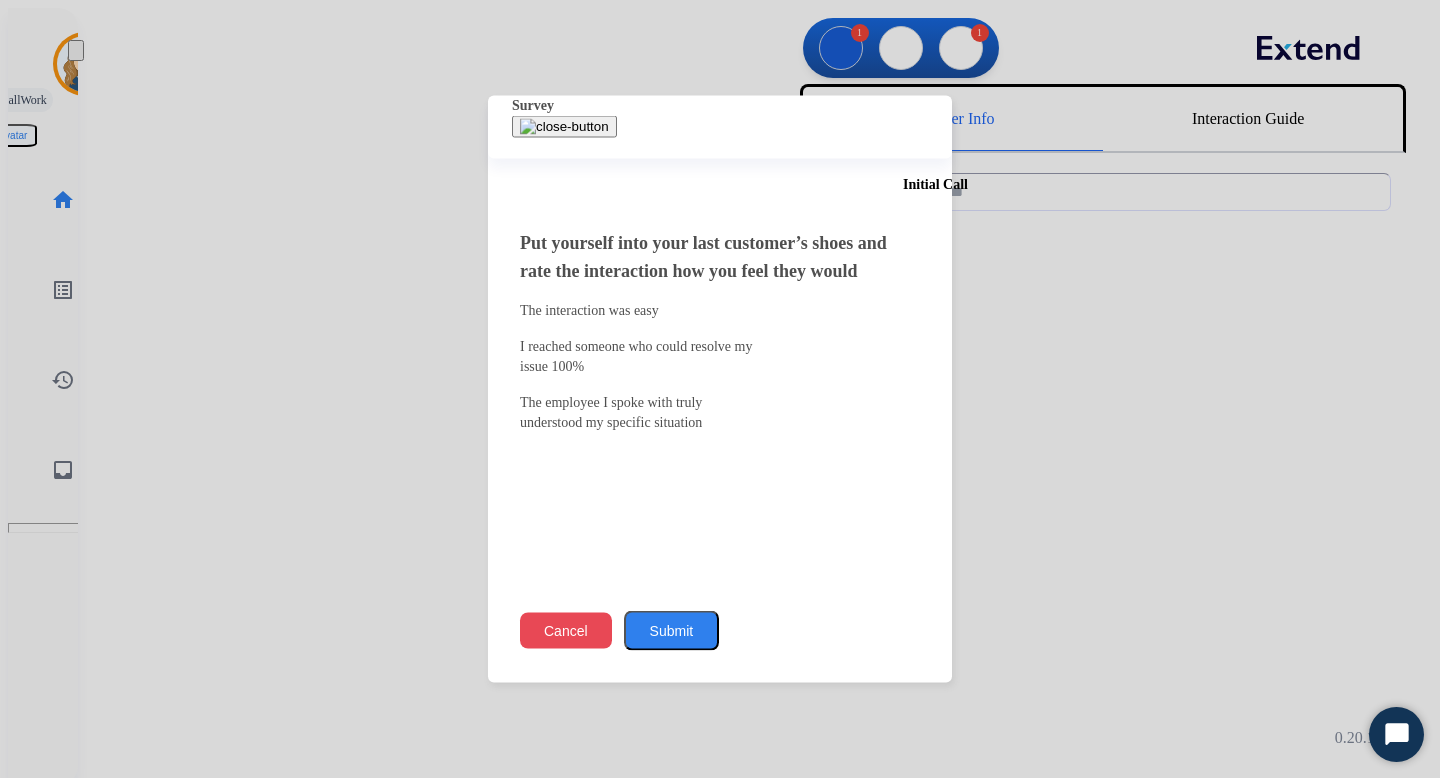 click on "Cancel" 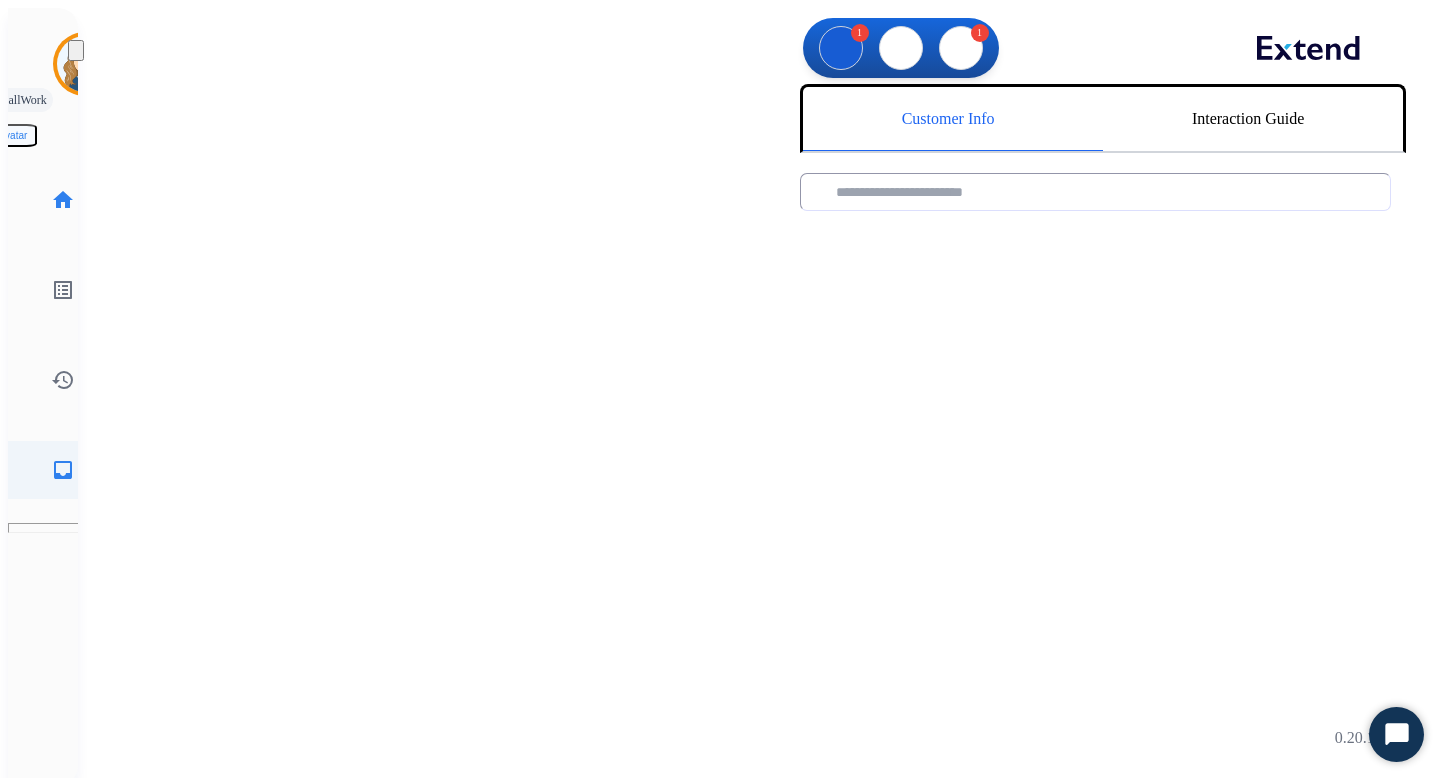 click on "inbox  Emails" 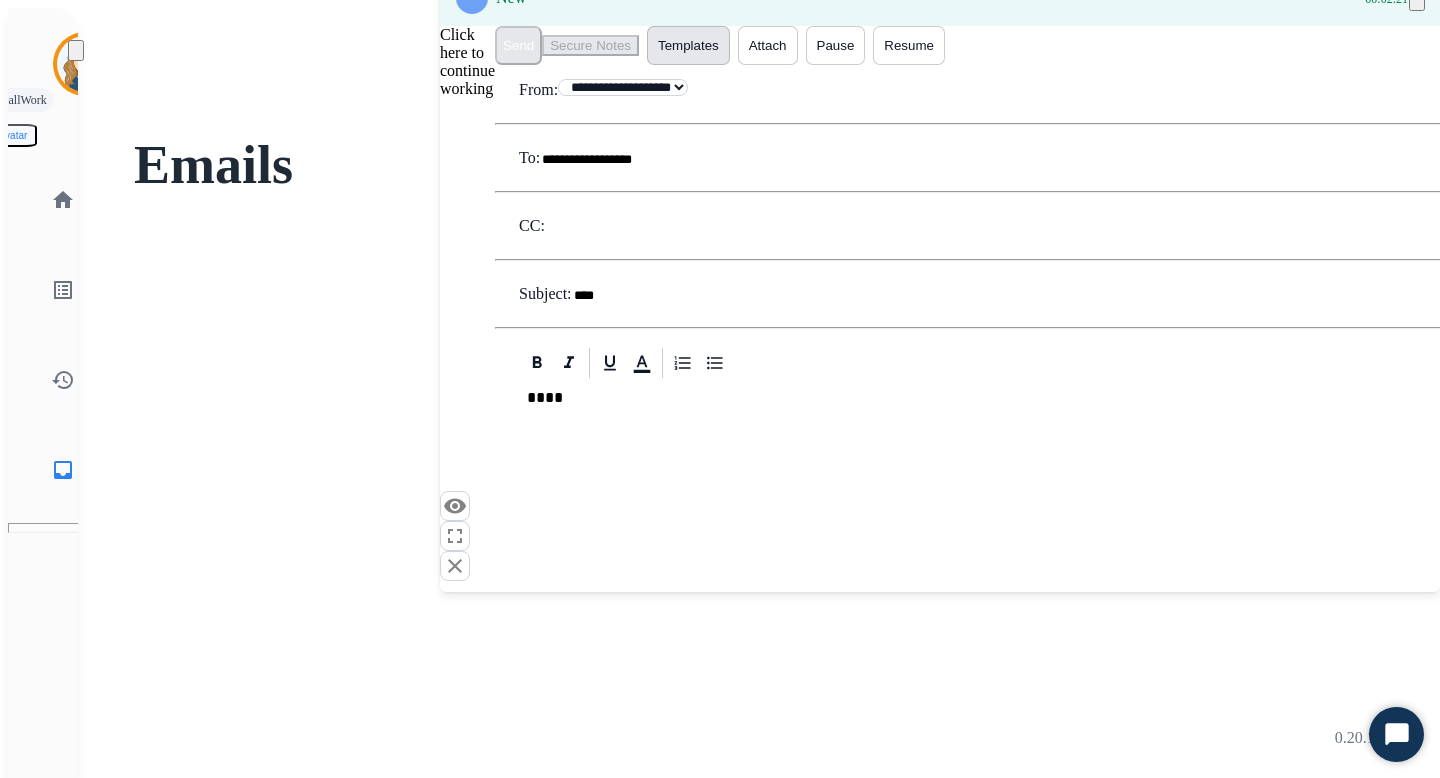 select on "**********" 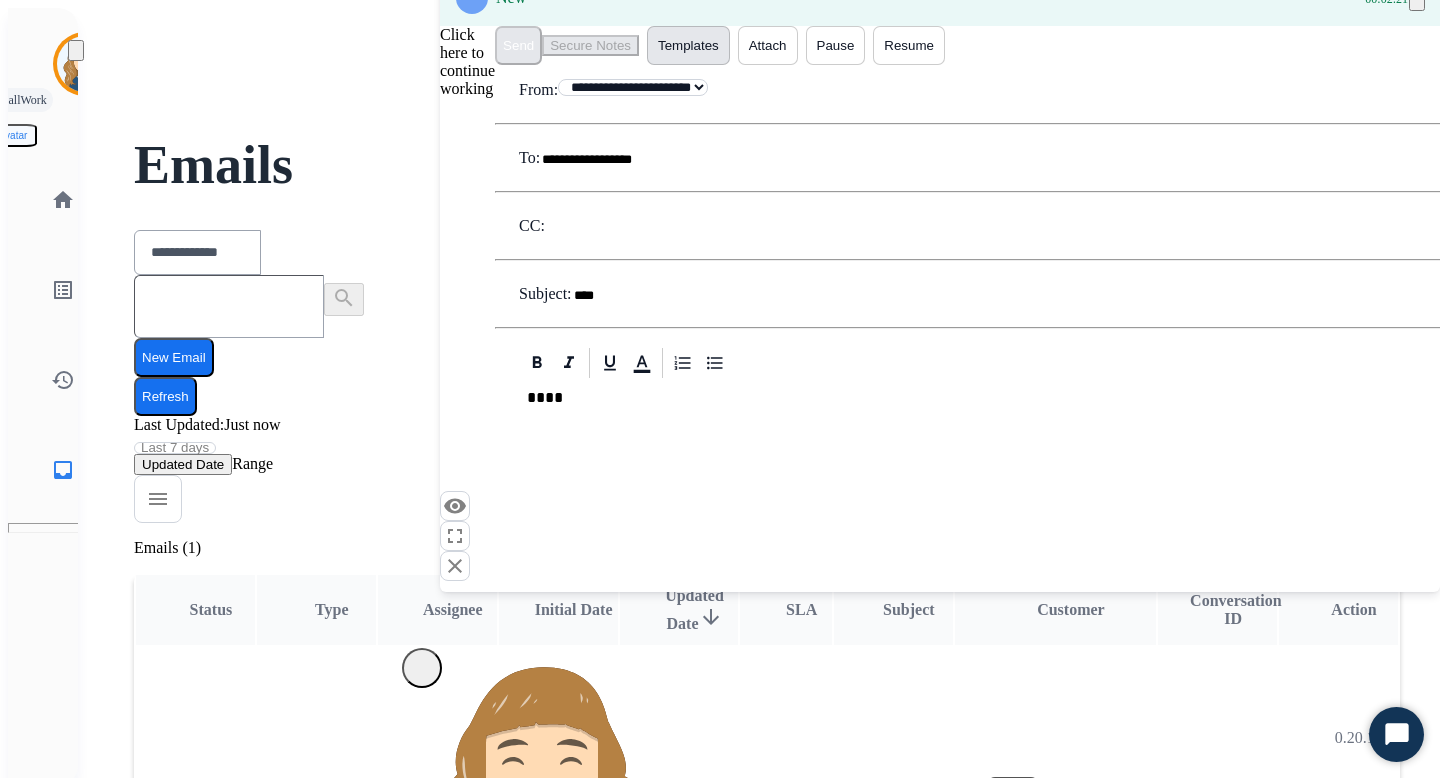 click on "Click here to continue working" at bounding box center (467, 61) 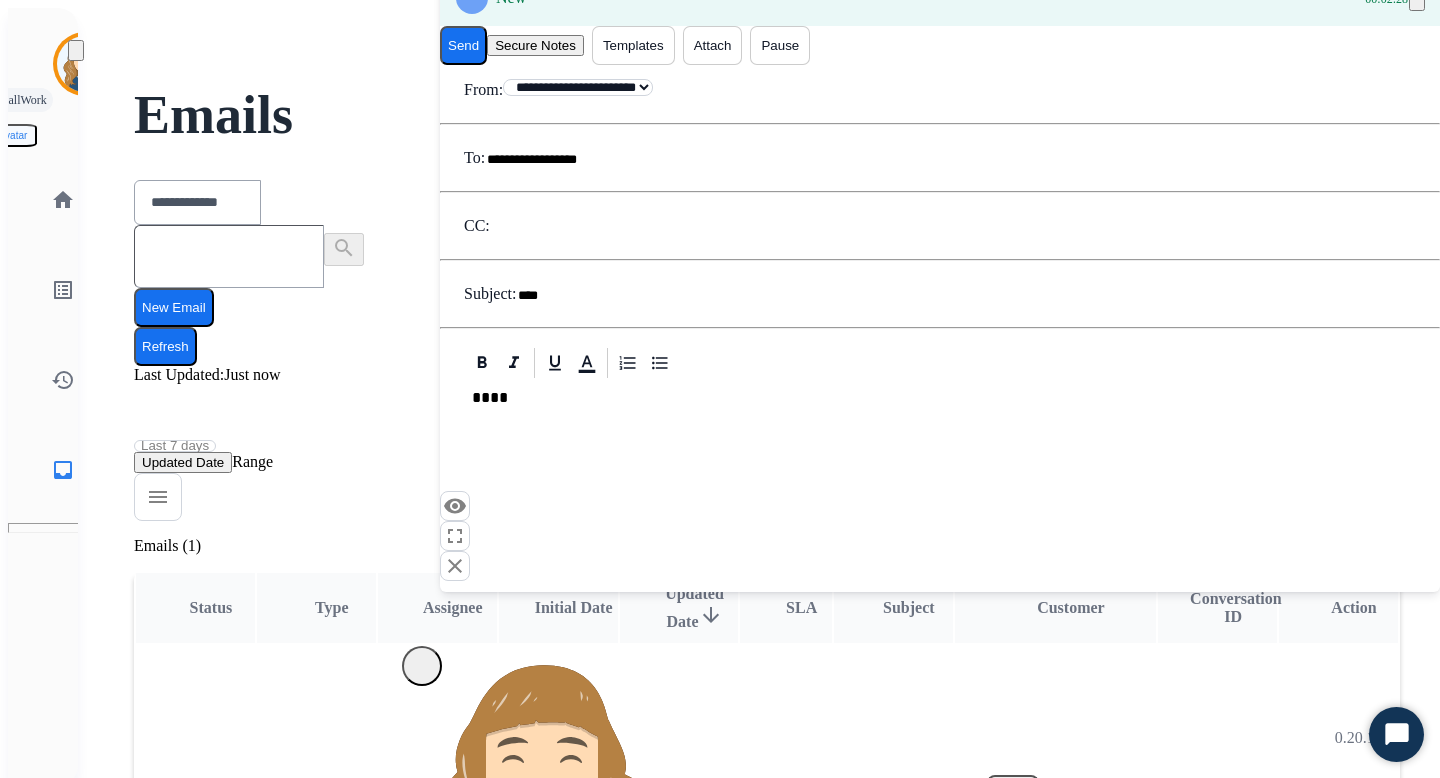 scroll, scrollTop: 0, scrollLeft: 0, axis: both 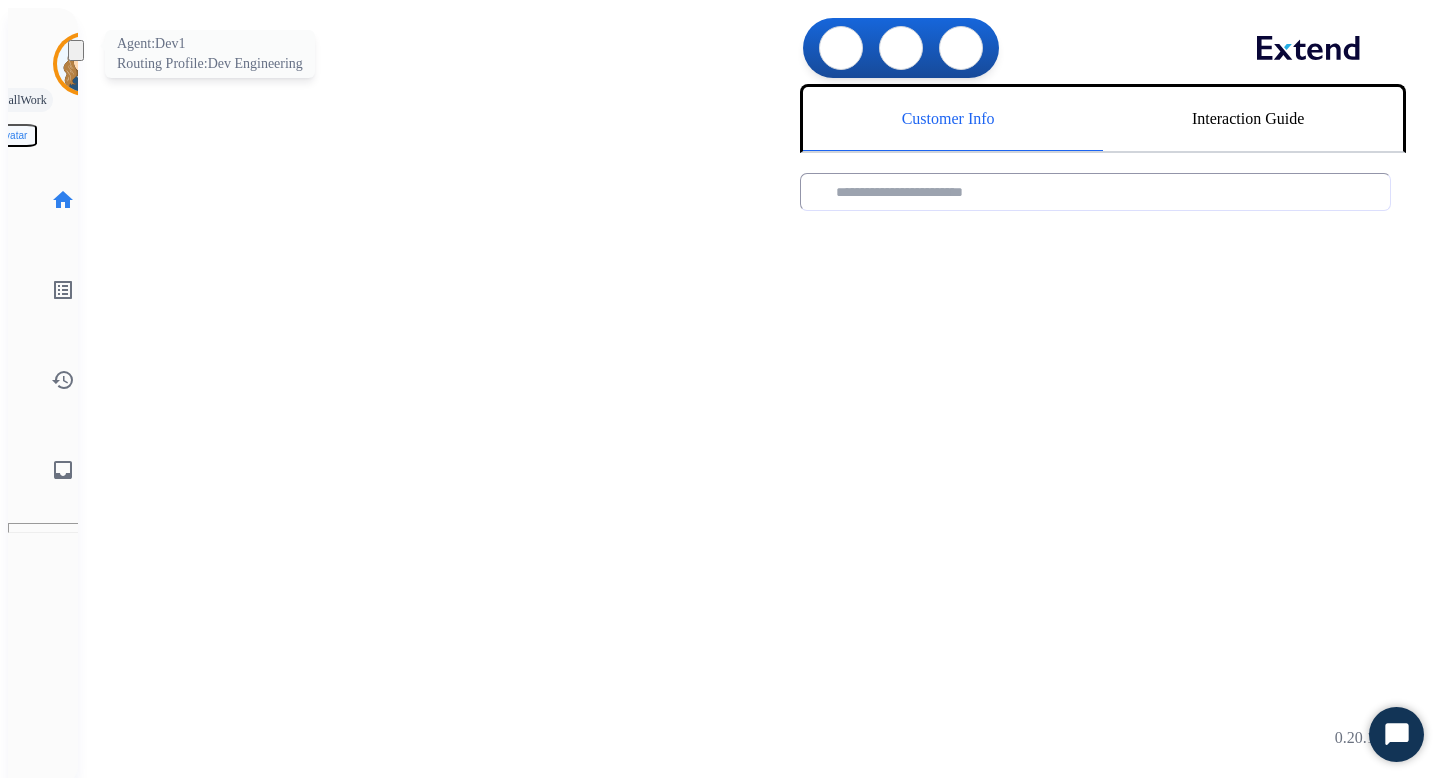 click at bounding box center (85, 64) 